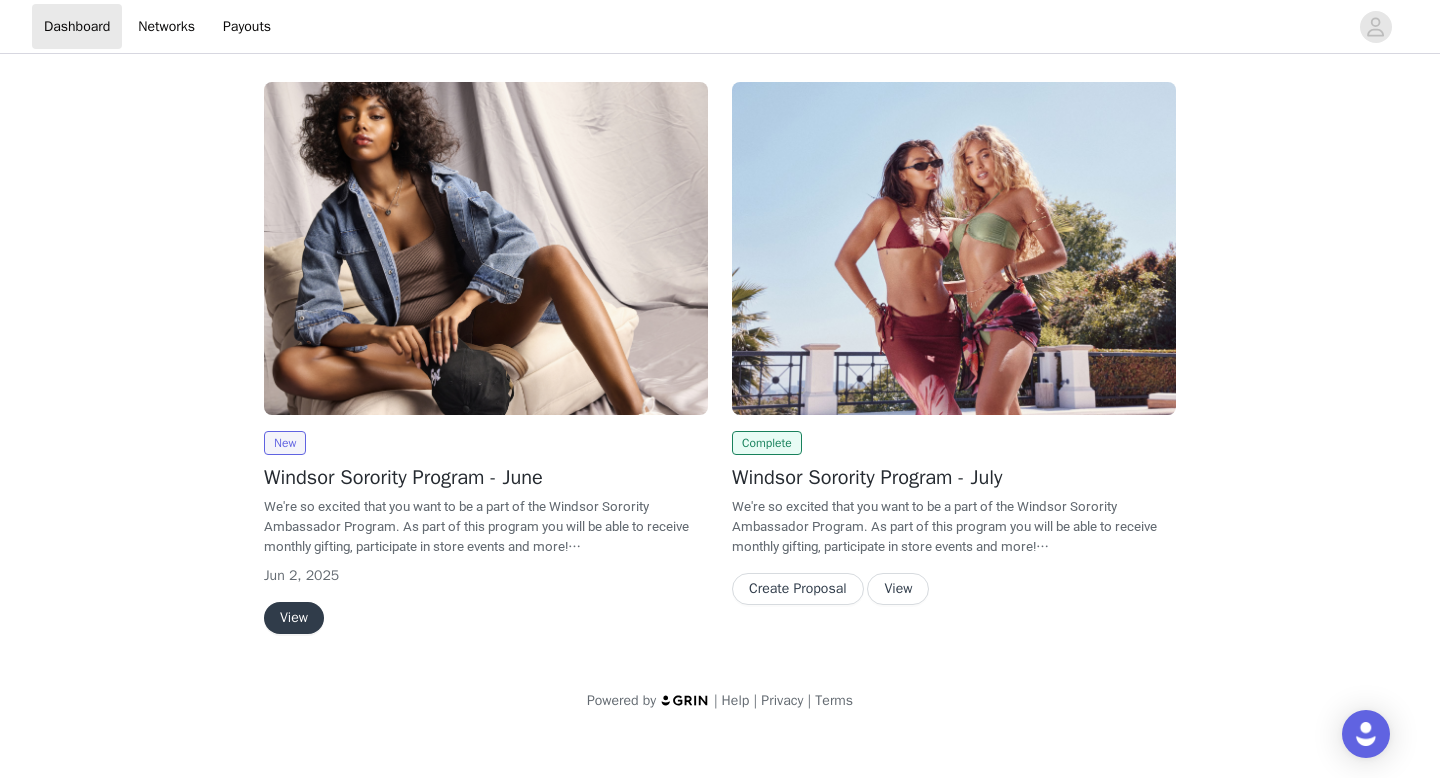 scroll, scrollTop: 0, scrollLeft: 0, axis: both 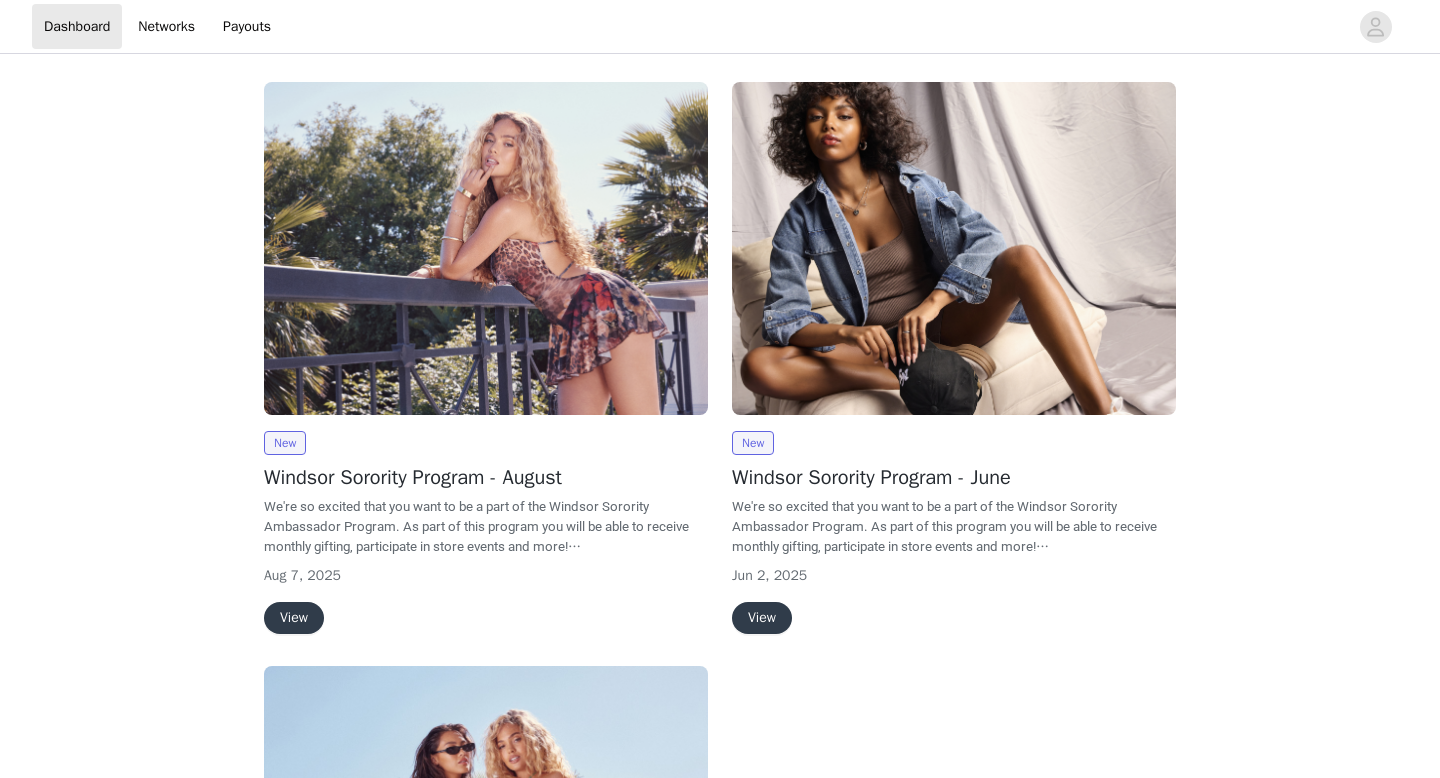 click on "View" at bounding box center [294, 618] 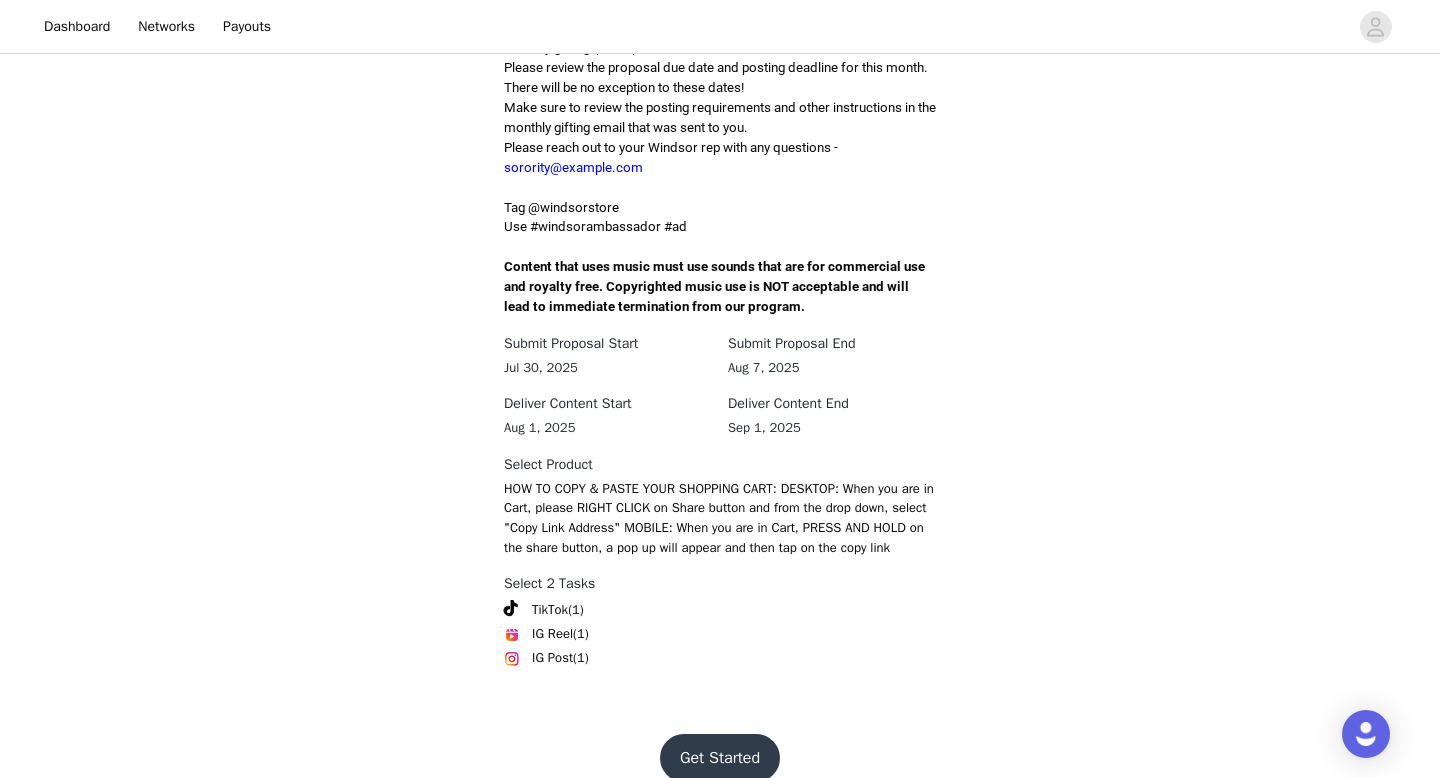 scroll, scrollTop: 602, scrollLeft: 0, axis: vertical 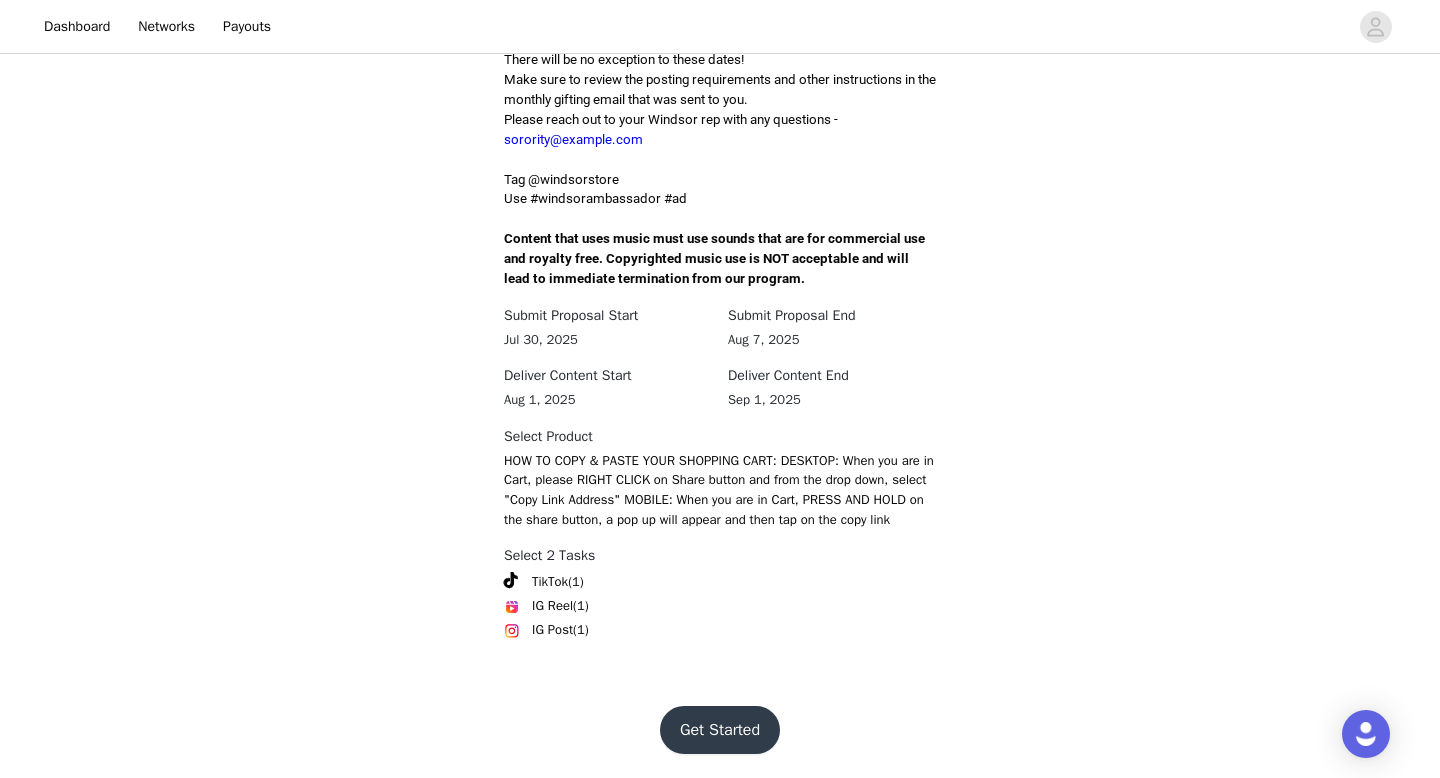 click on "Get Started" at bounding box center (720, 730) 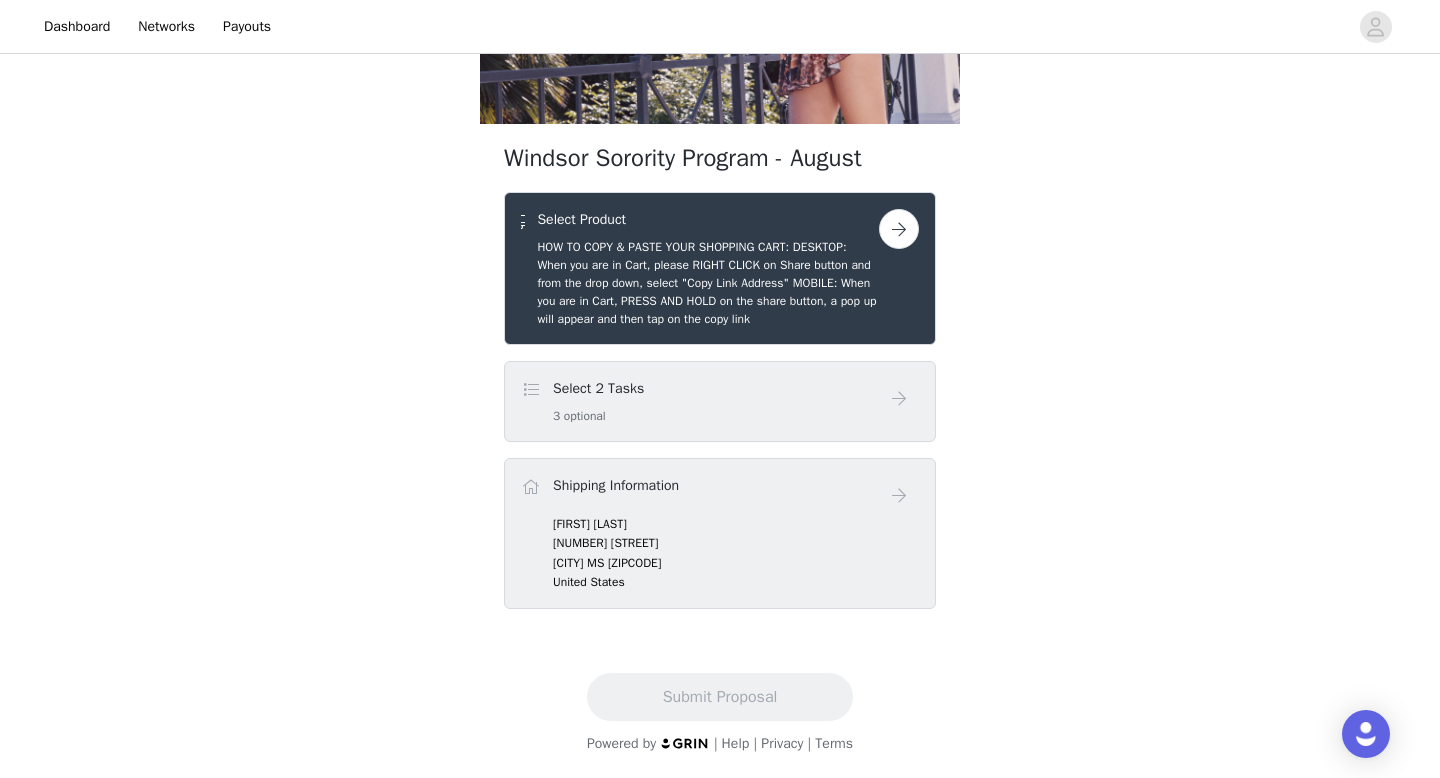 scroll, scrollTop: 272, scrollLeft: 0, axis: vertical 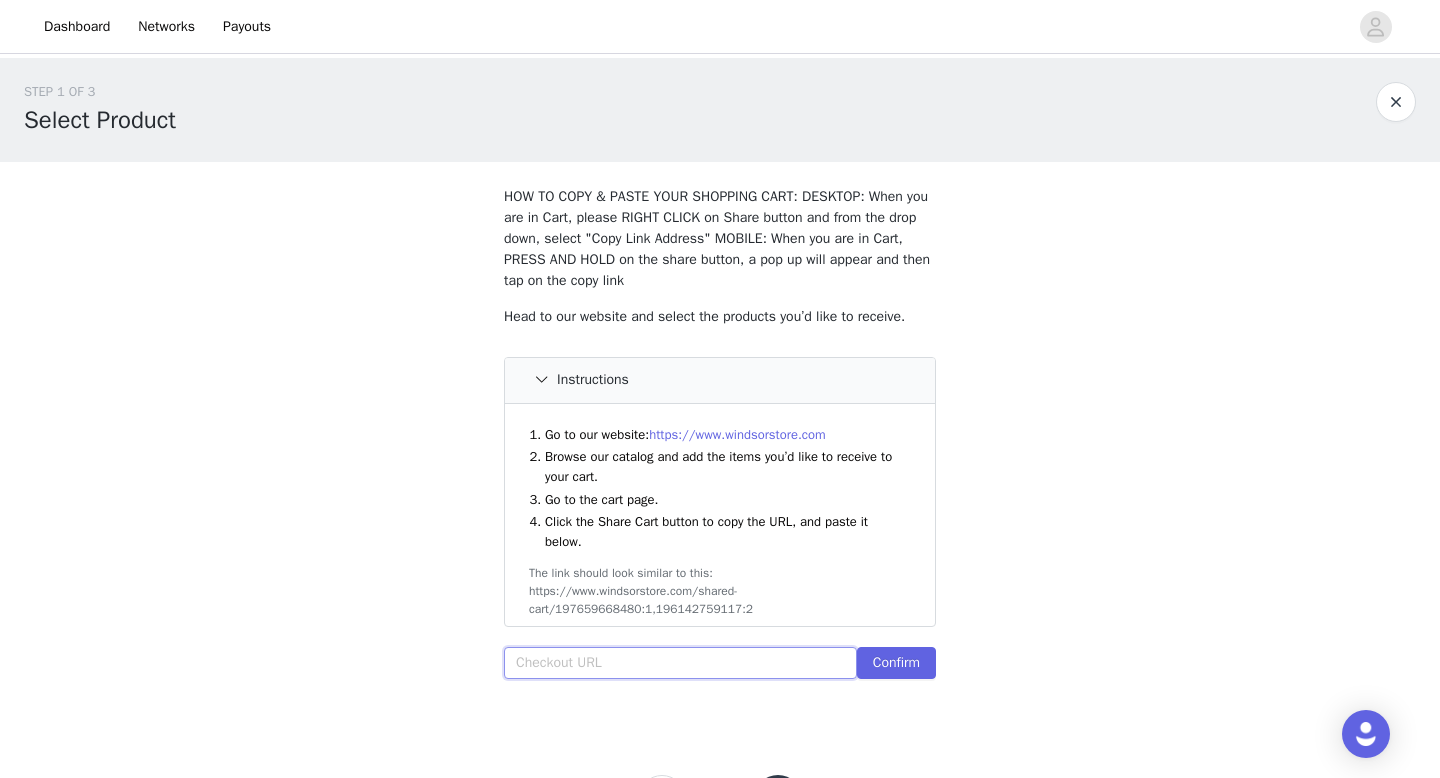 click at bounding box center (680, 663) 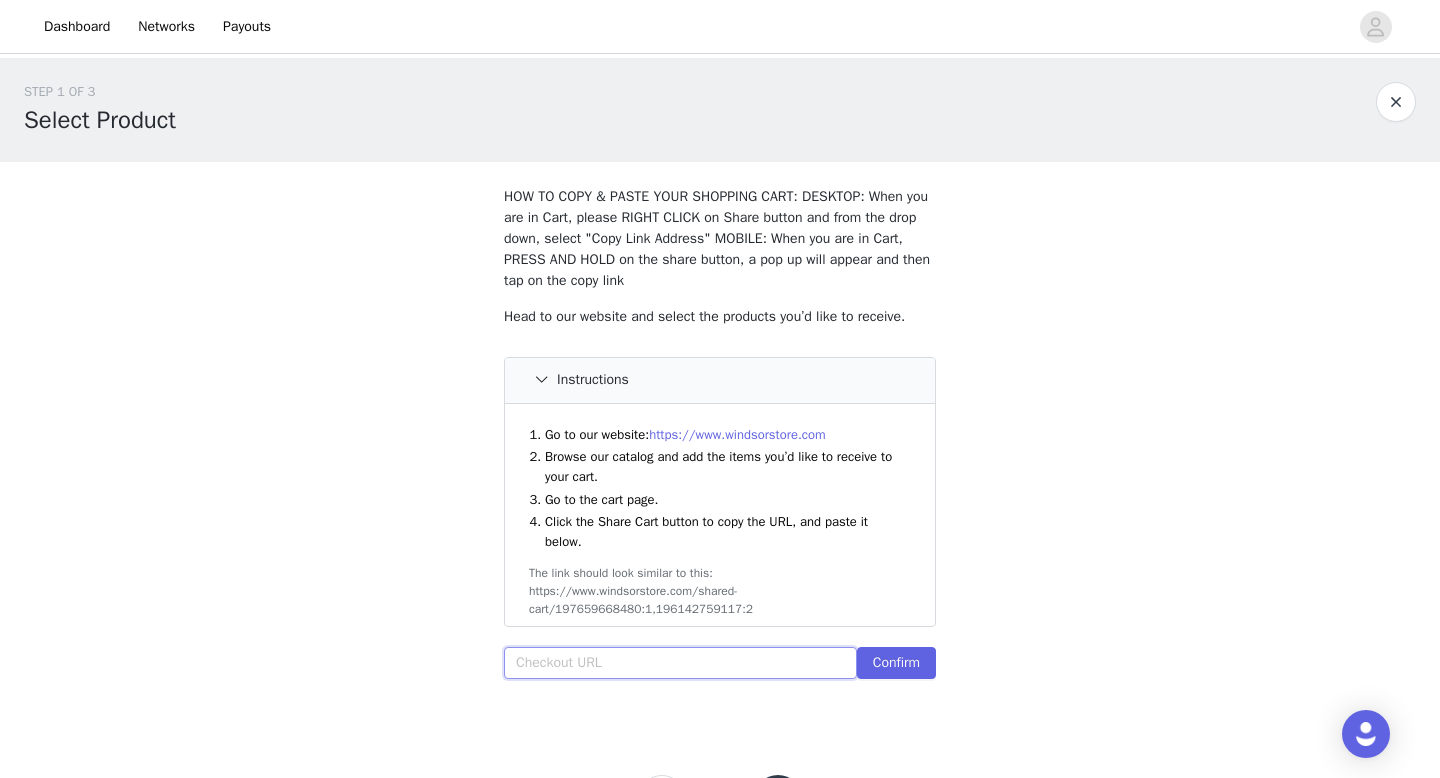 paste on "https://www.windsorstore.com/cart#:~:text=Remove-,Share%20Your%20Bag,-YOU%20SO%20NEED" 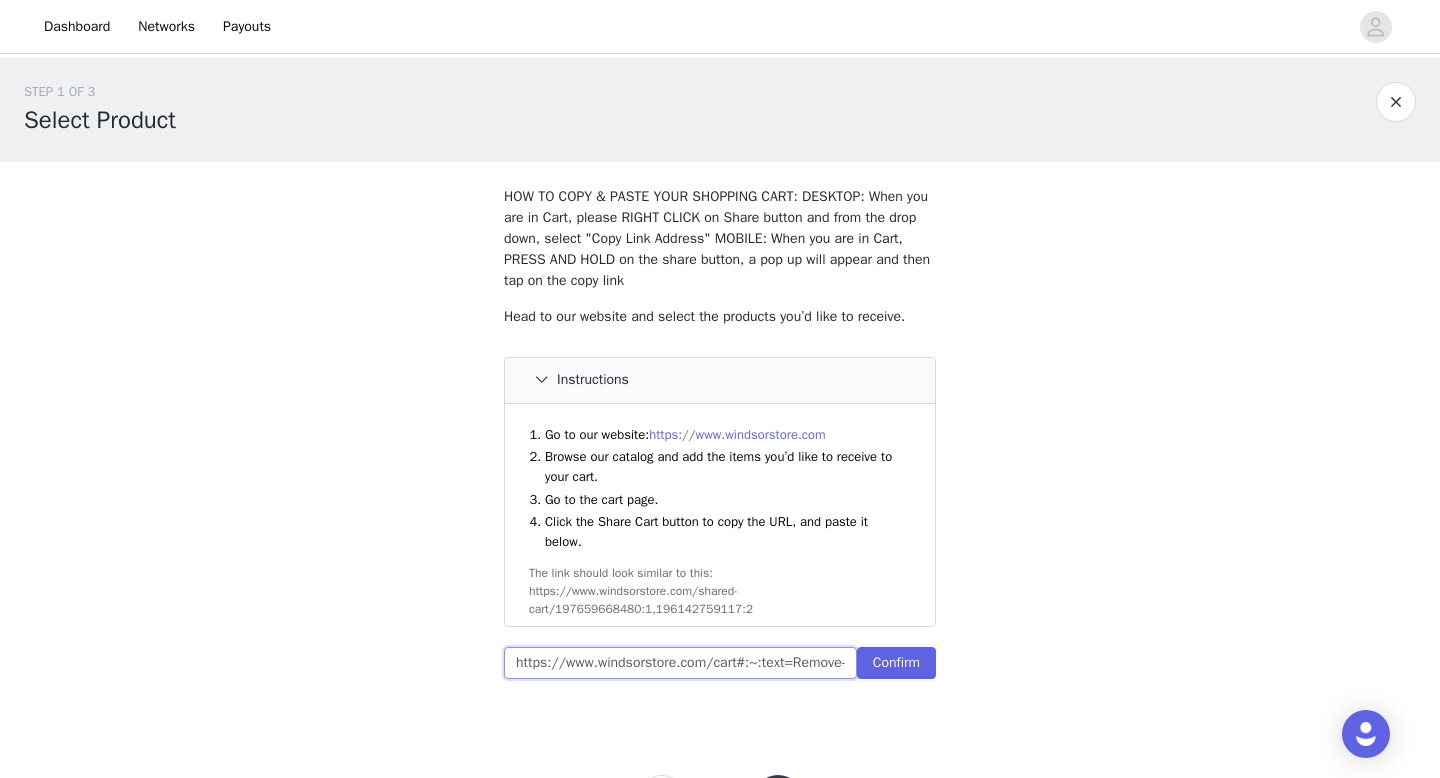 scroll, scrollTop: 0, scrollLeft: 327, axis: horizontal 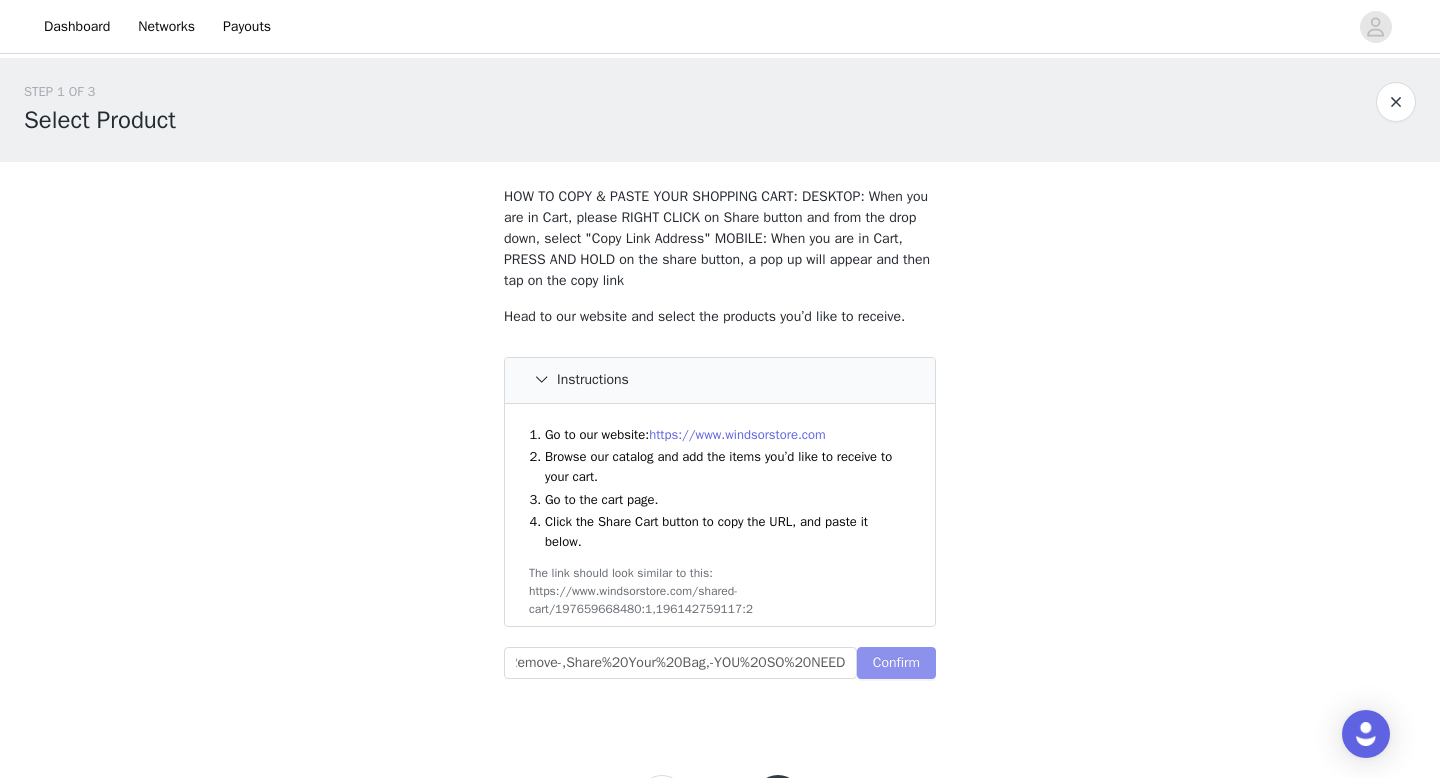 click on "Confirm" at bounding box center (896, 663) 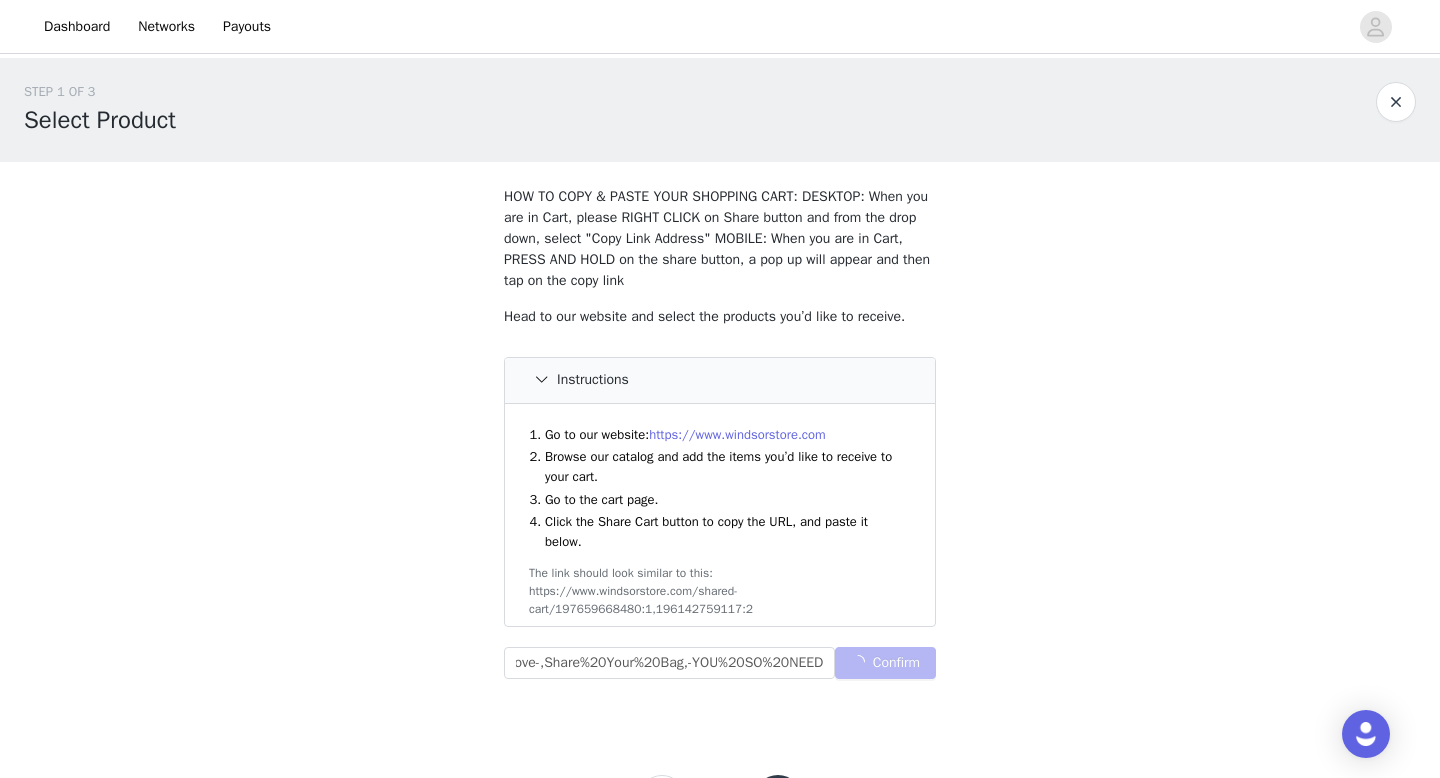 scroll, scrollTop: 0, scrollLeft: 0, axis: both 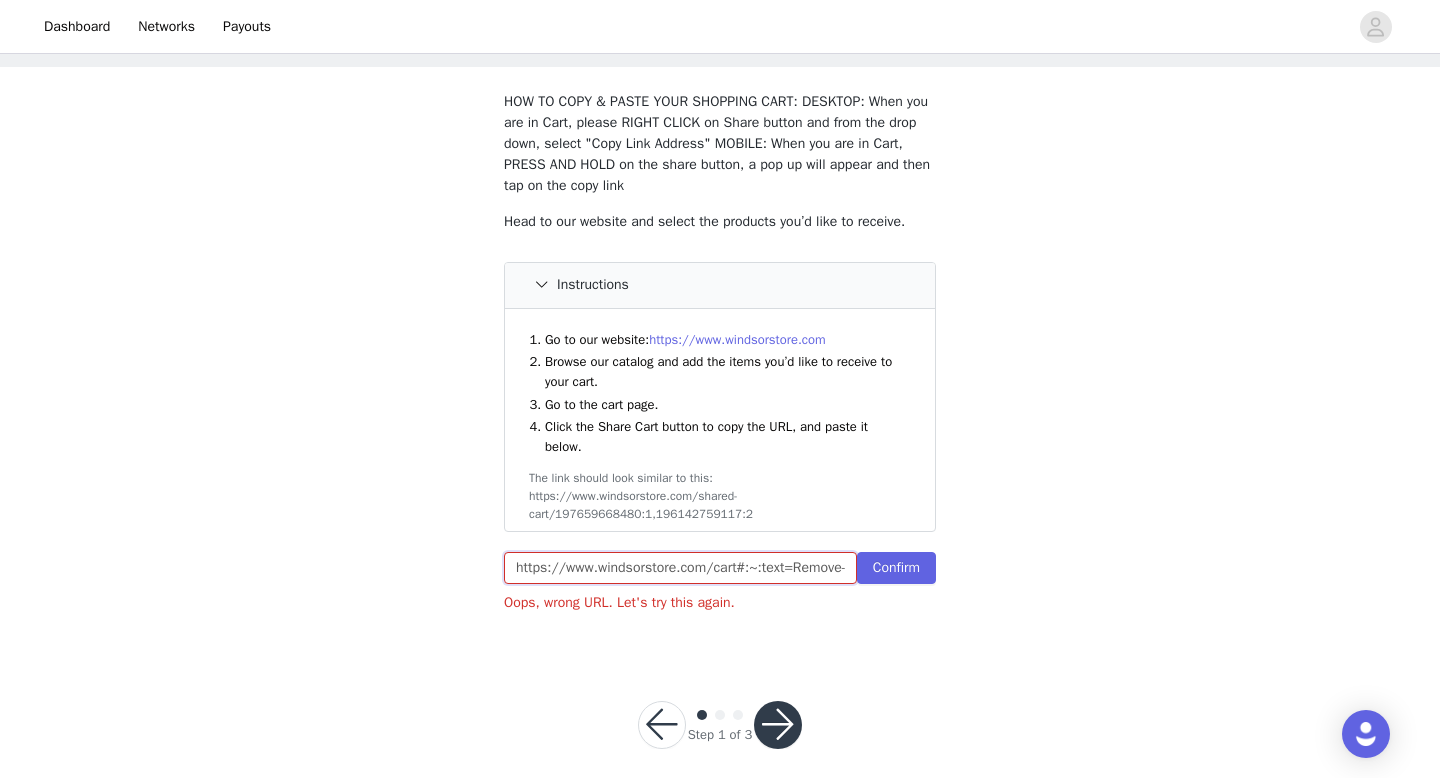 click on "https://www.windsorstore.com/cart#:~:text=Remove-,Share%20Your%20Bag,-YOU%20SO%20NEED" at bounding box center (680, 568) 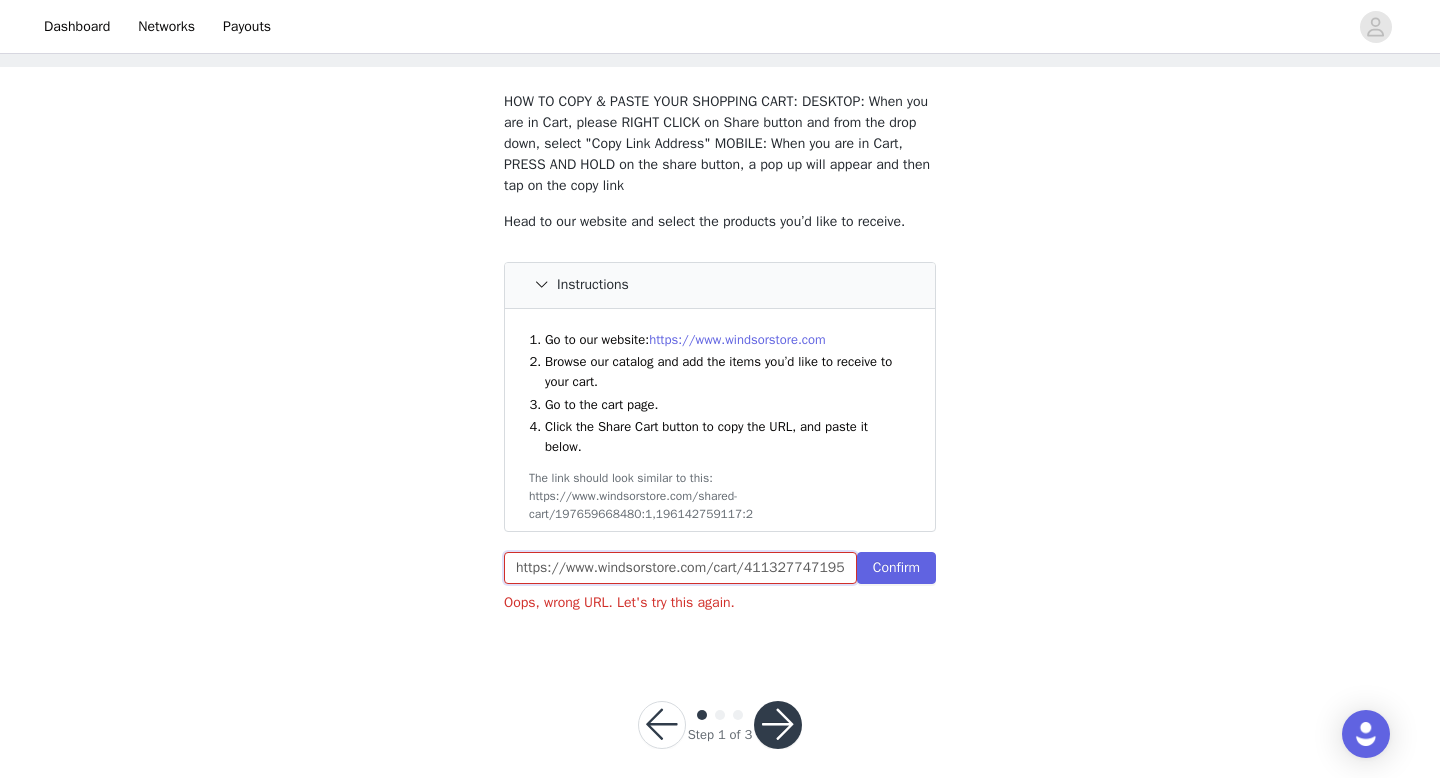 scroll, scrollTop: 0, scrollLeft: 1142, axis: horizontal 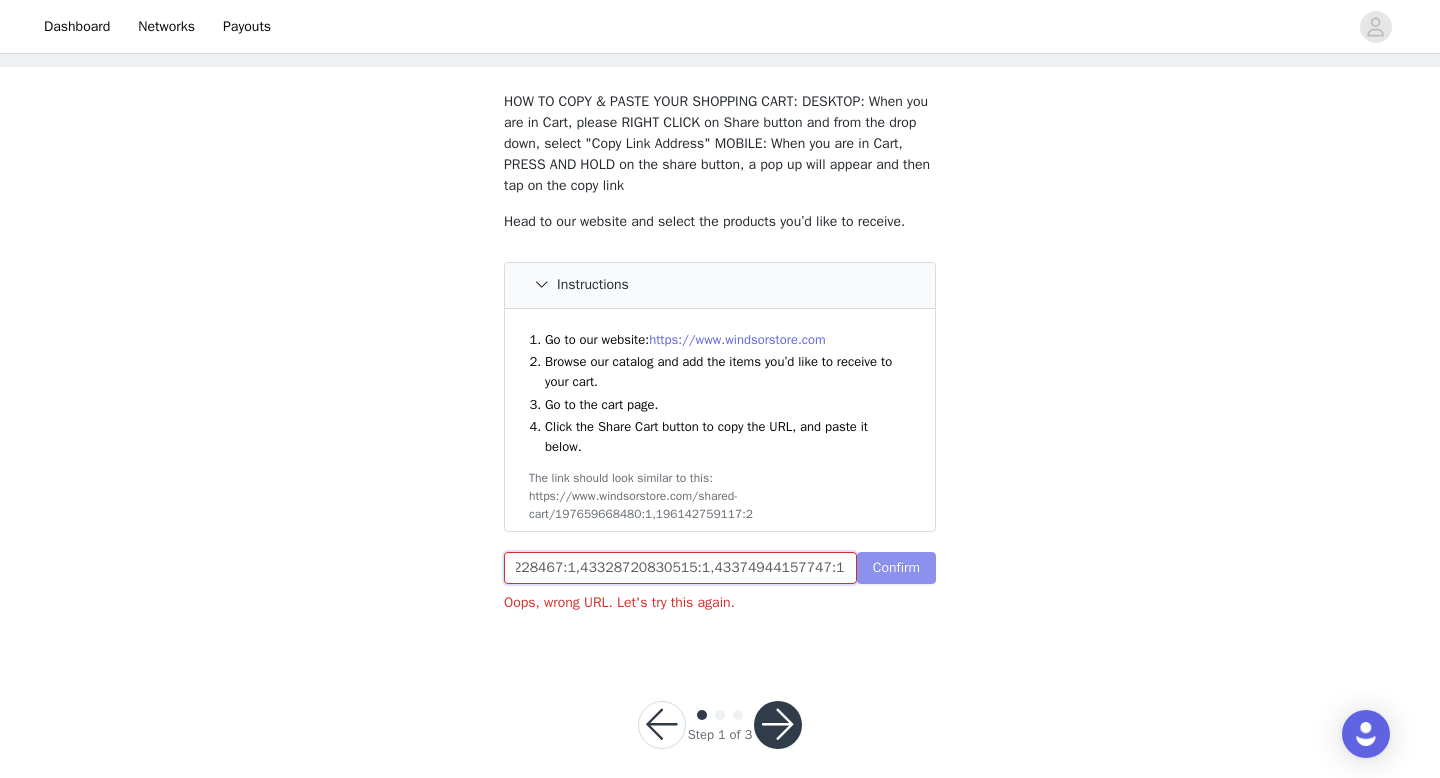 type on "https://www.windsorstore.com/cart/41132774719539:1,43250087362611:1,17617768841267:1,43238214828083:1,42660230692915:1,43472862281779:1,43211351228467:1,43328720830515:1,43374944157747:1" 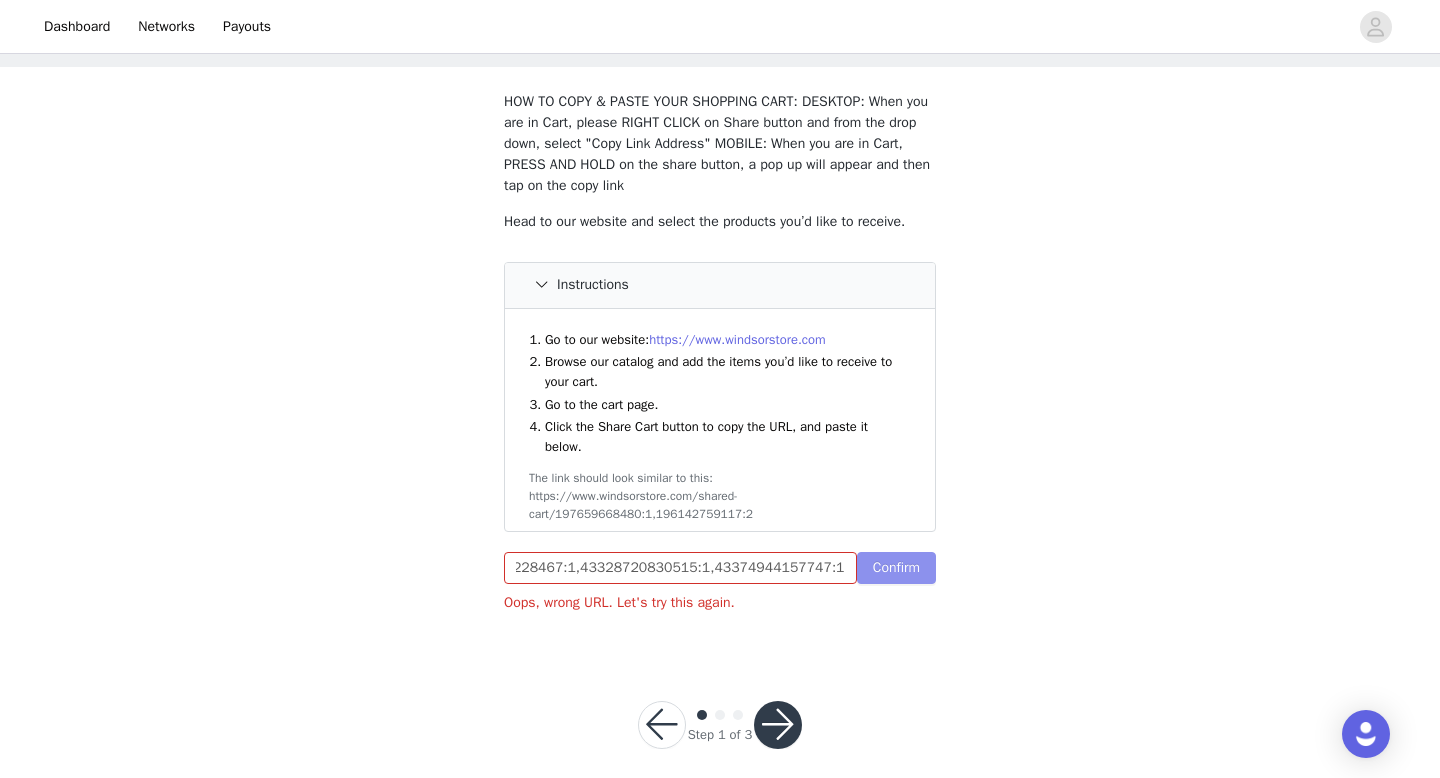 click on "Confirm" at bounding box center (896, 568) 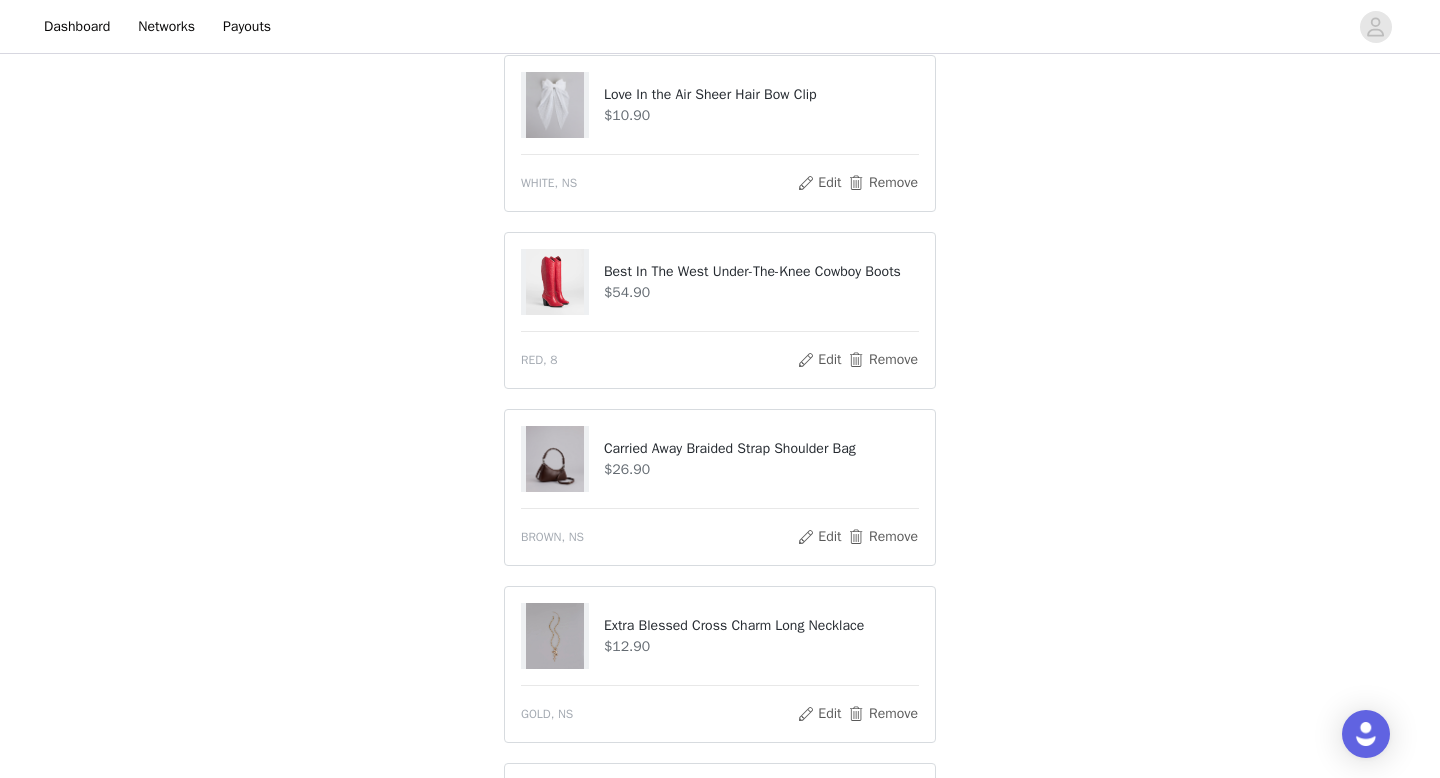 scroll, scrollTop: 1670, scrollLeft: 0, axis: vertical 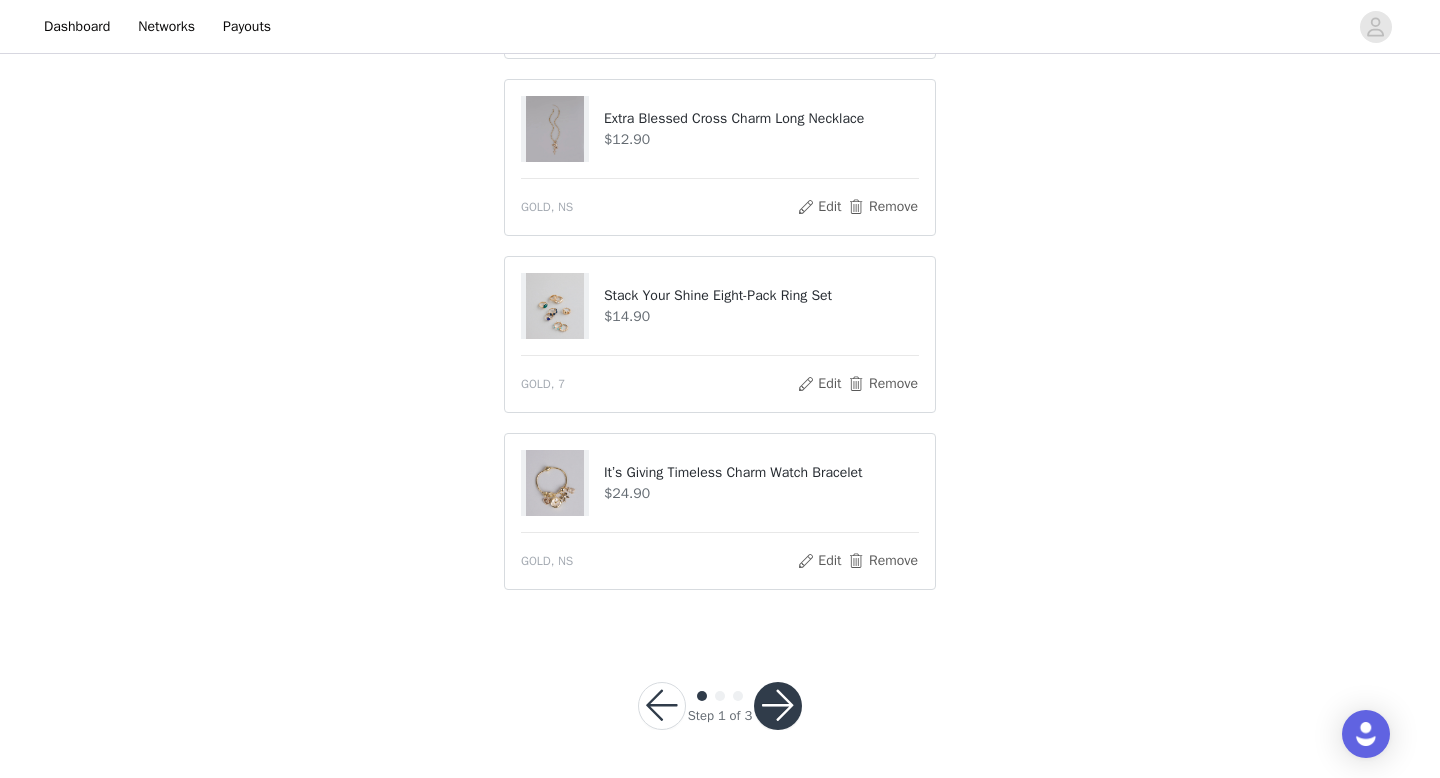 click at bounding box center [778, 706] 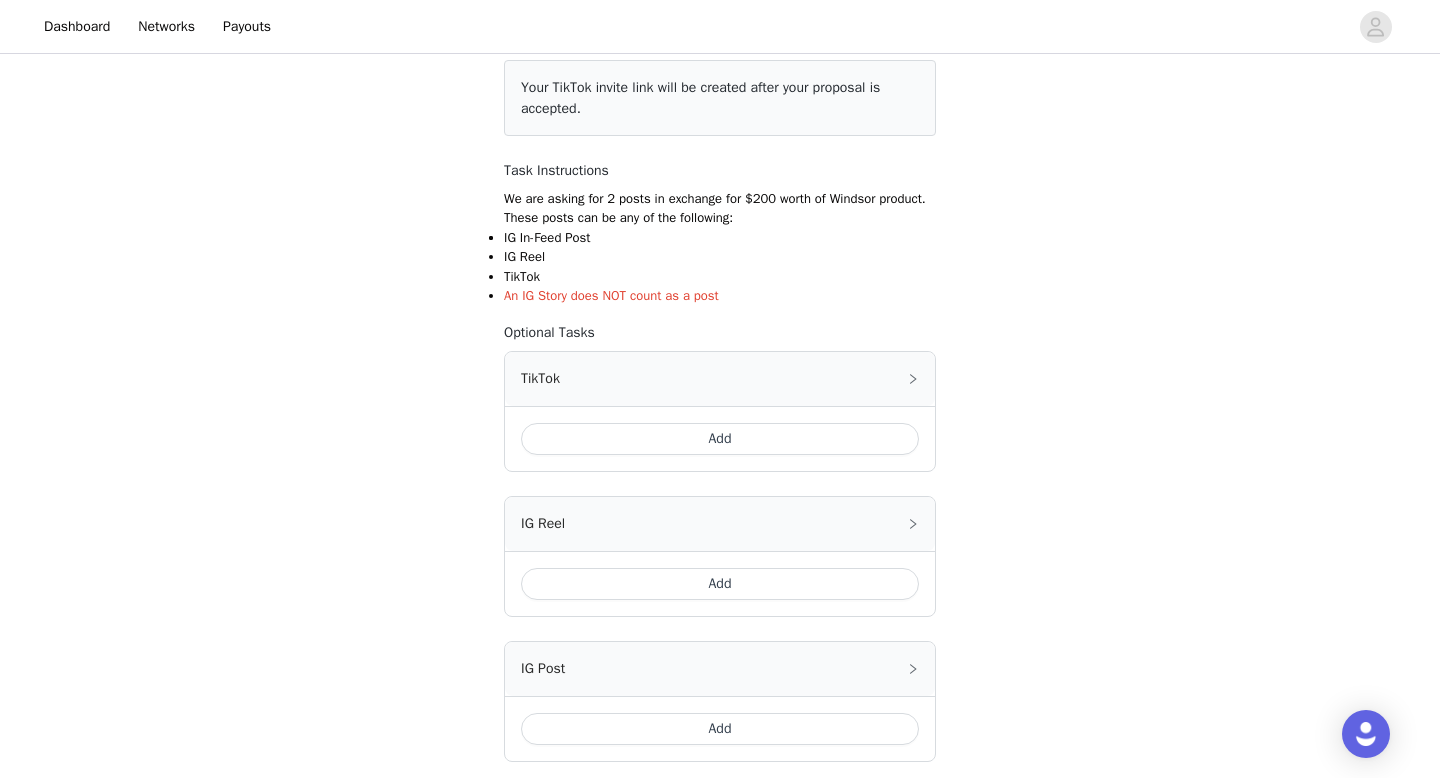 scroll, scrollTop: 269, scrollLeft: 0, axis: vertical 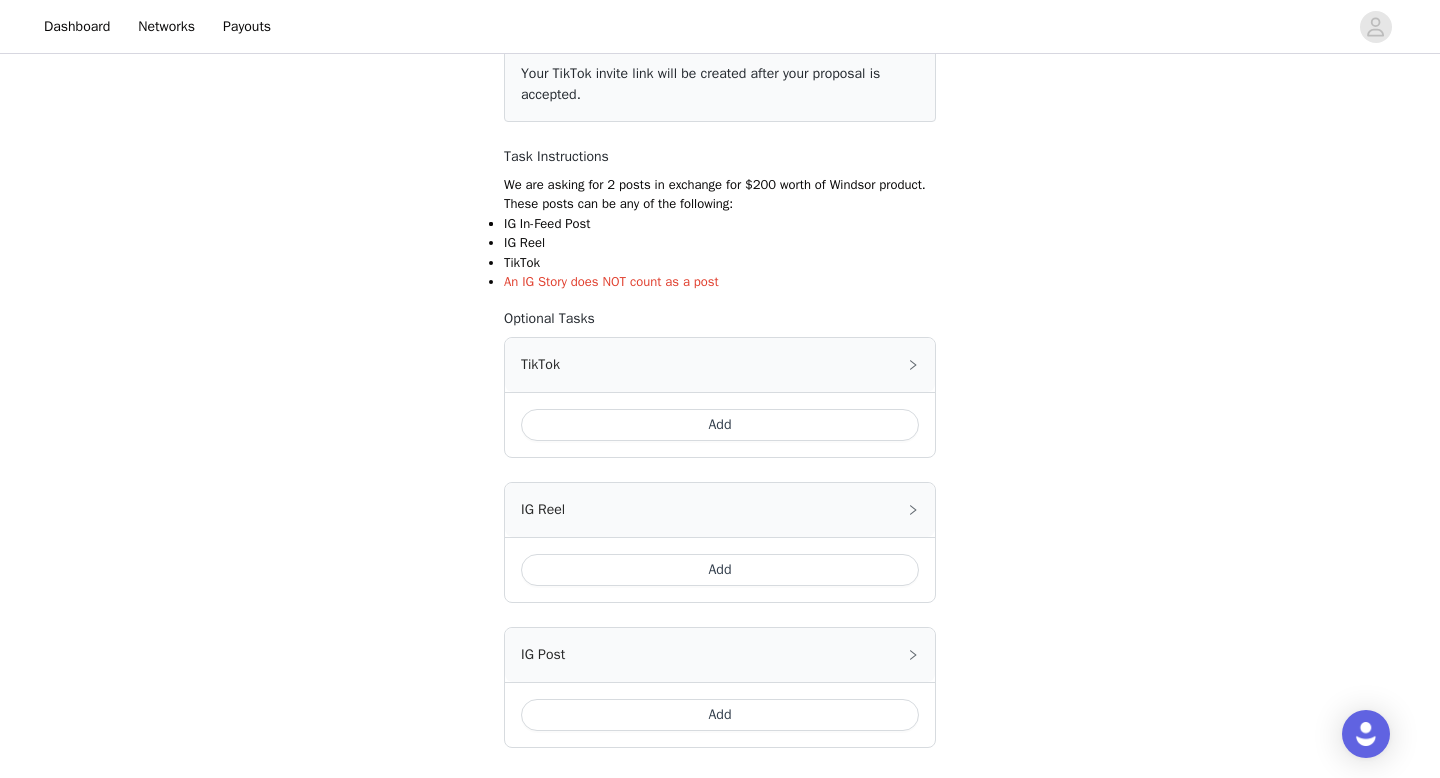 click on "Add" at bounding box center [720, 425] 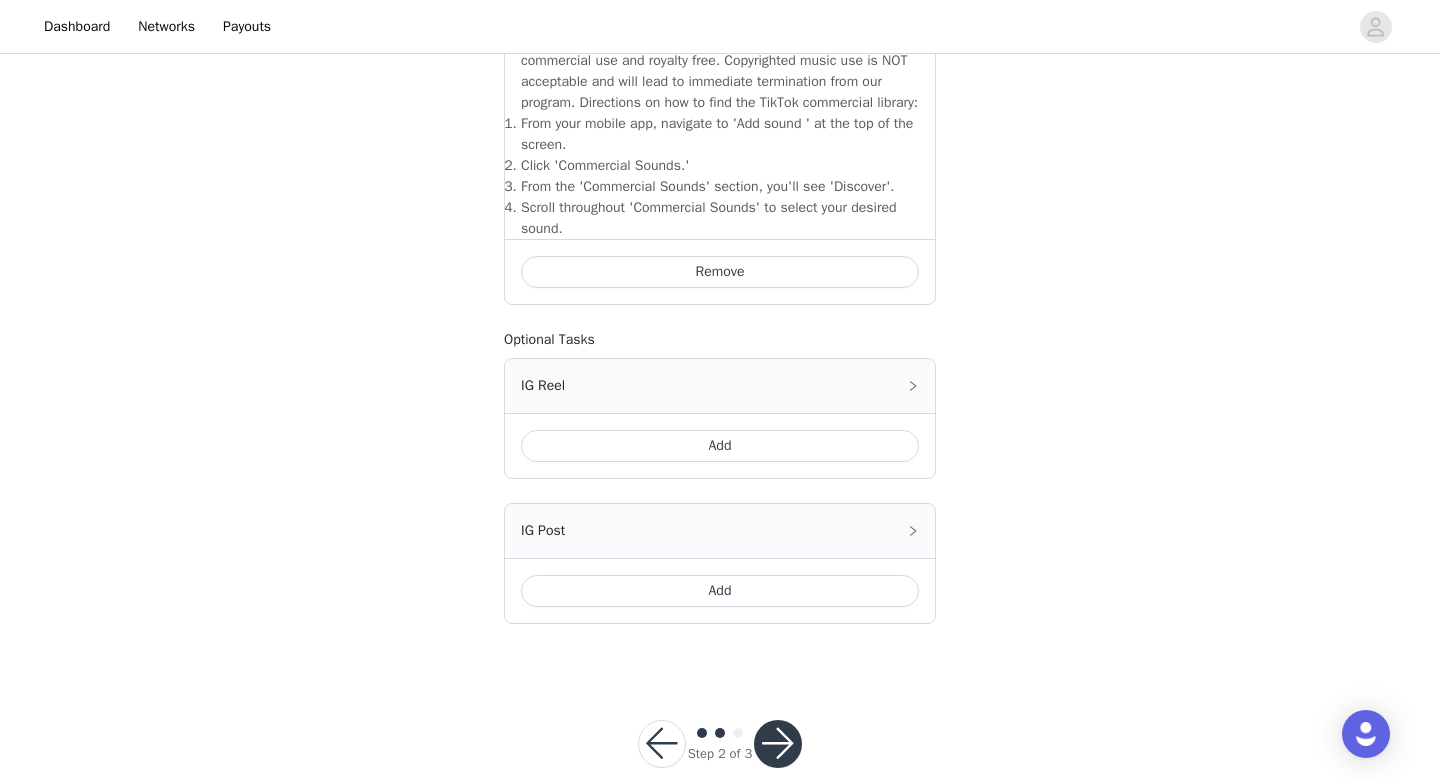 scroll, scrollTop: 718, scrollLeft: 0, axis: vertical 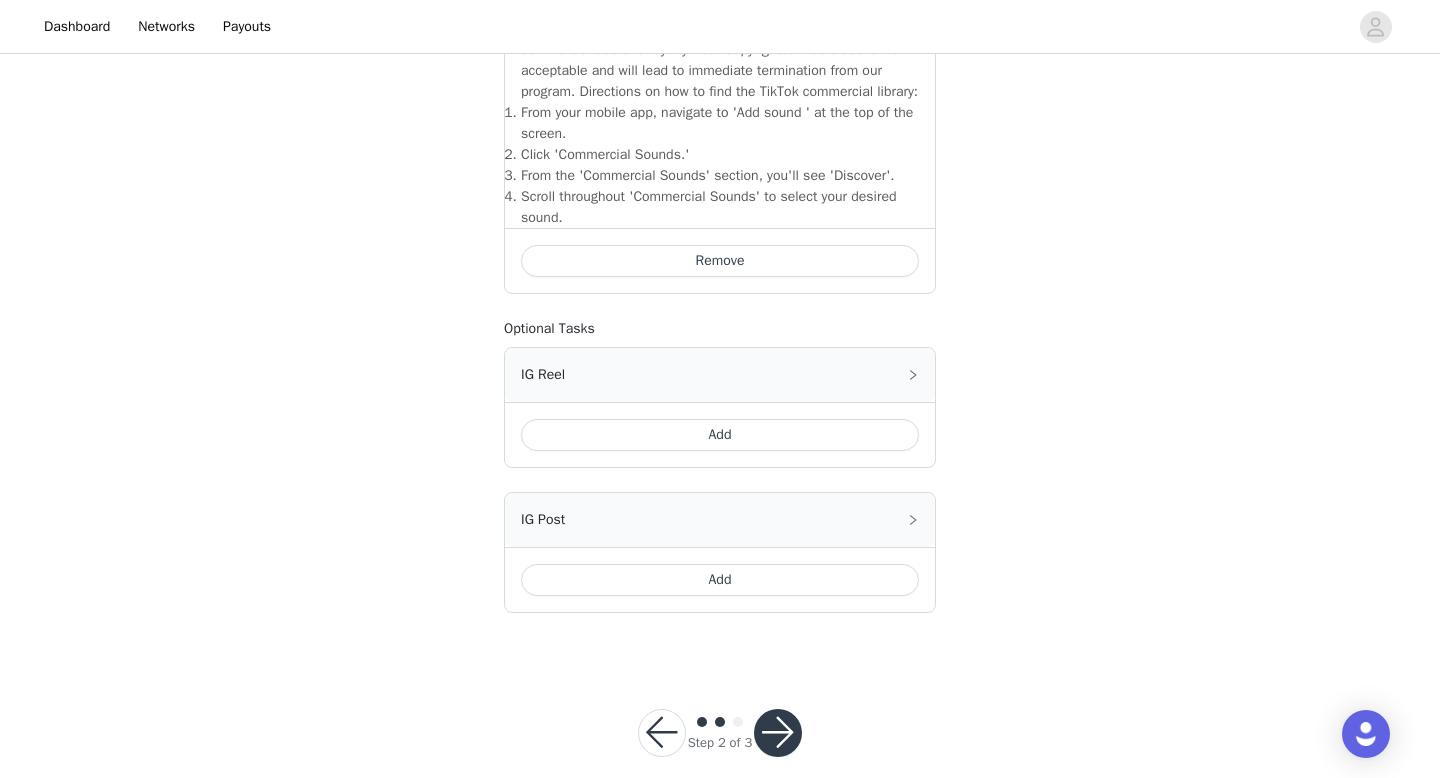 click on "Add" at bounding box center [720, 580] 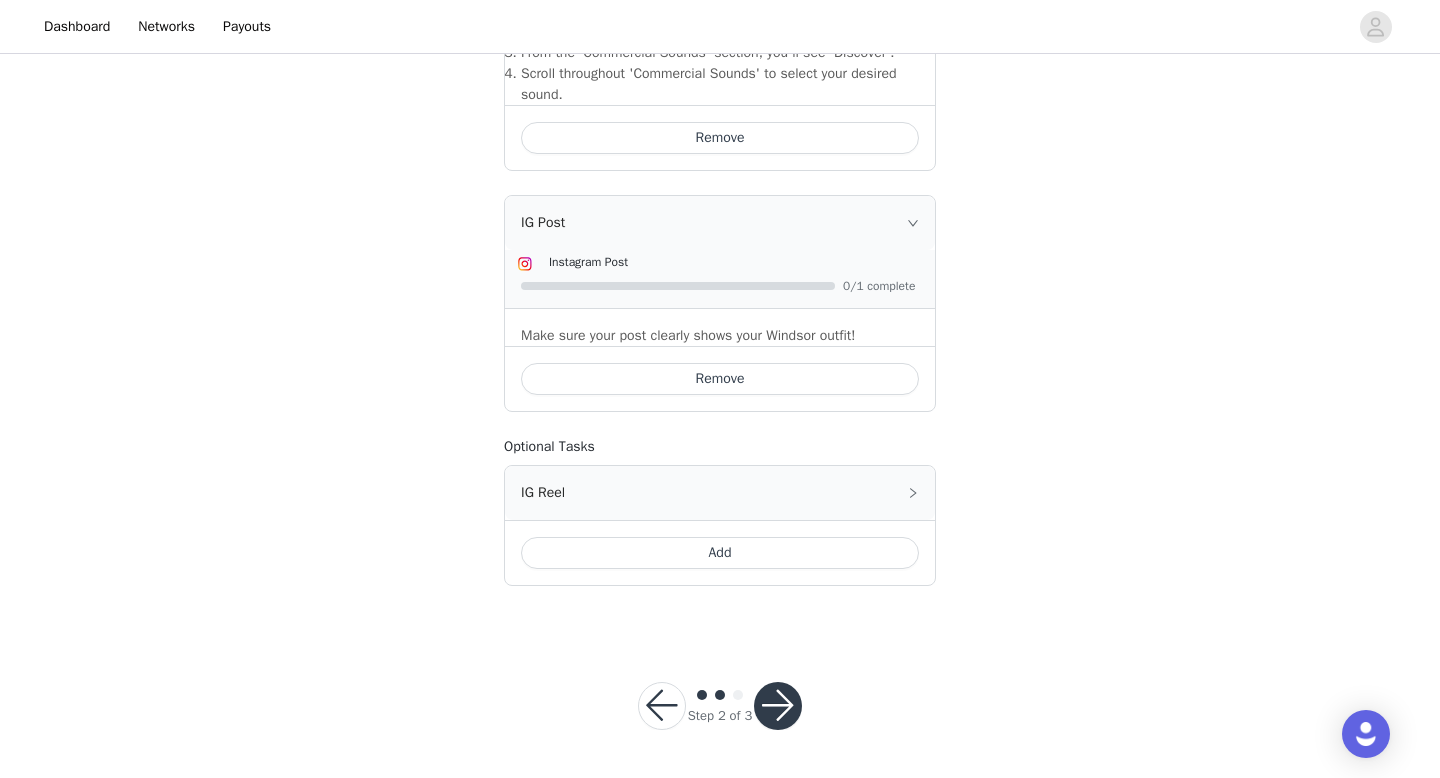 scroll, scrollTop: 861, scrollLeft: 0, axis: vertical 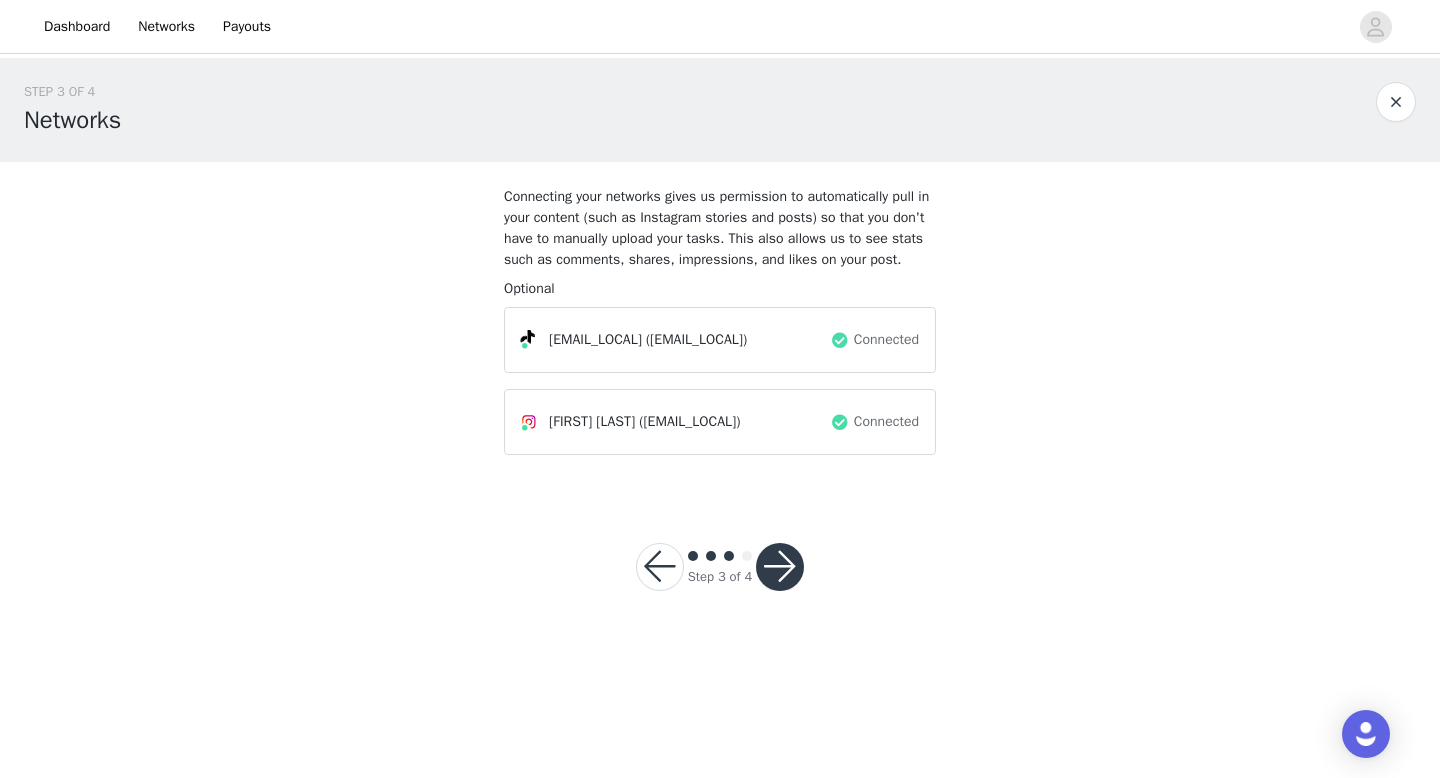 click at bounding box center [780, 567] 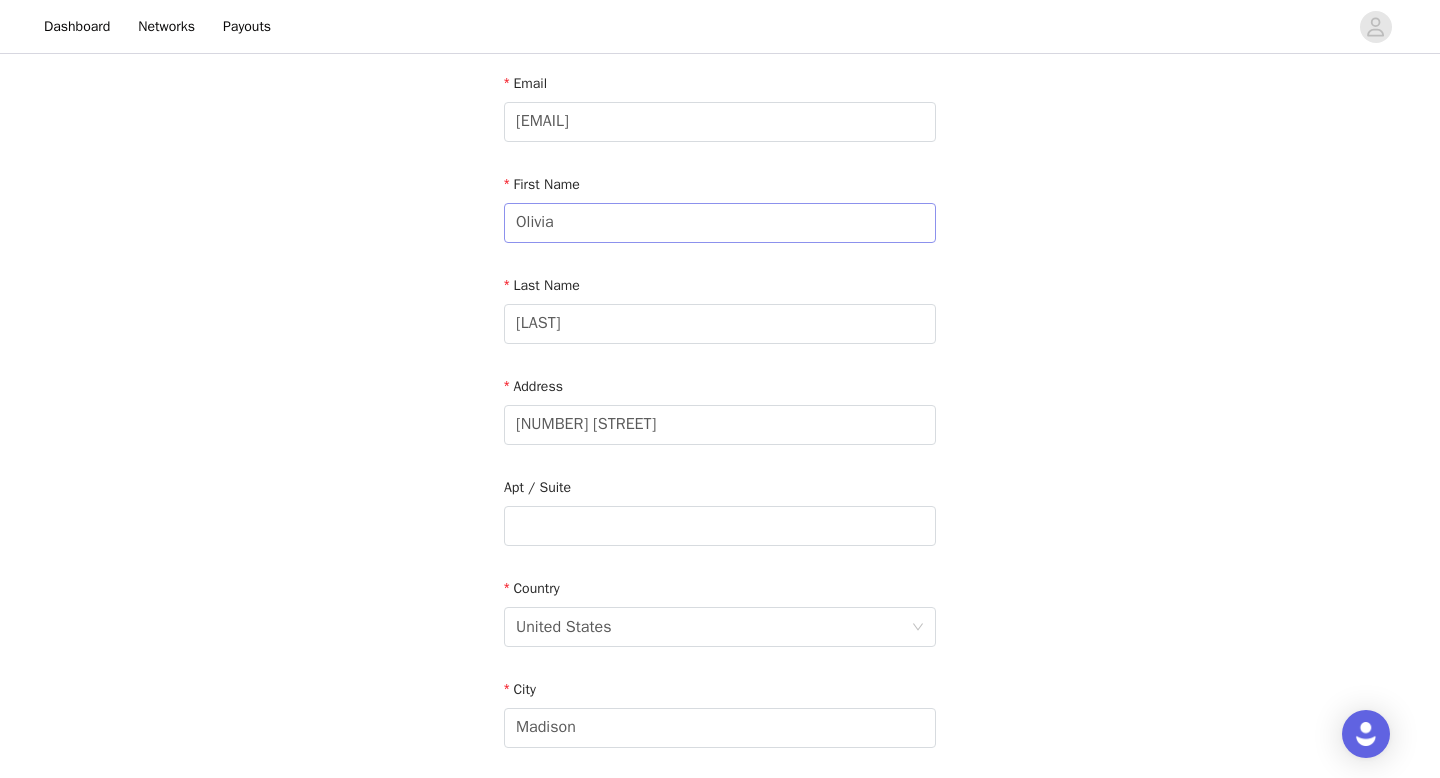 scroll, scrollTop: 165, scrollLeft: 0, axis: vertical 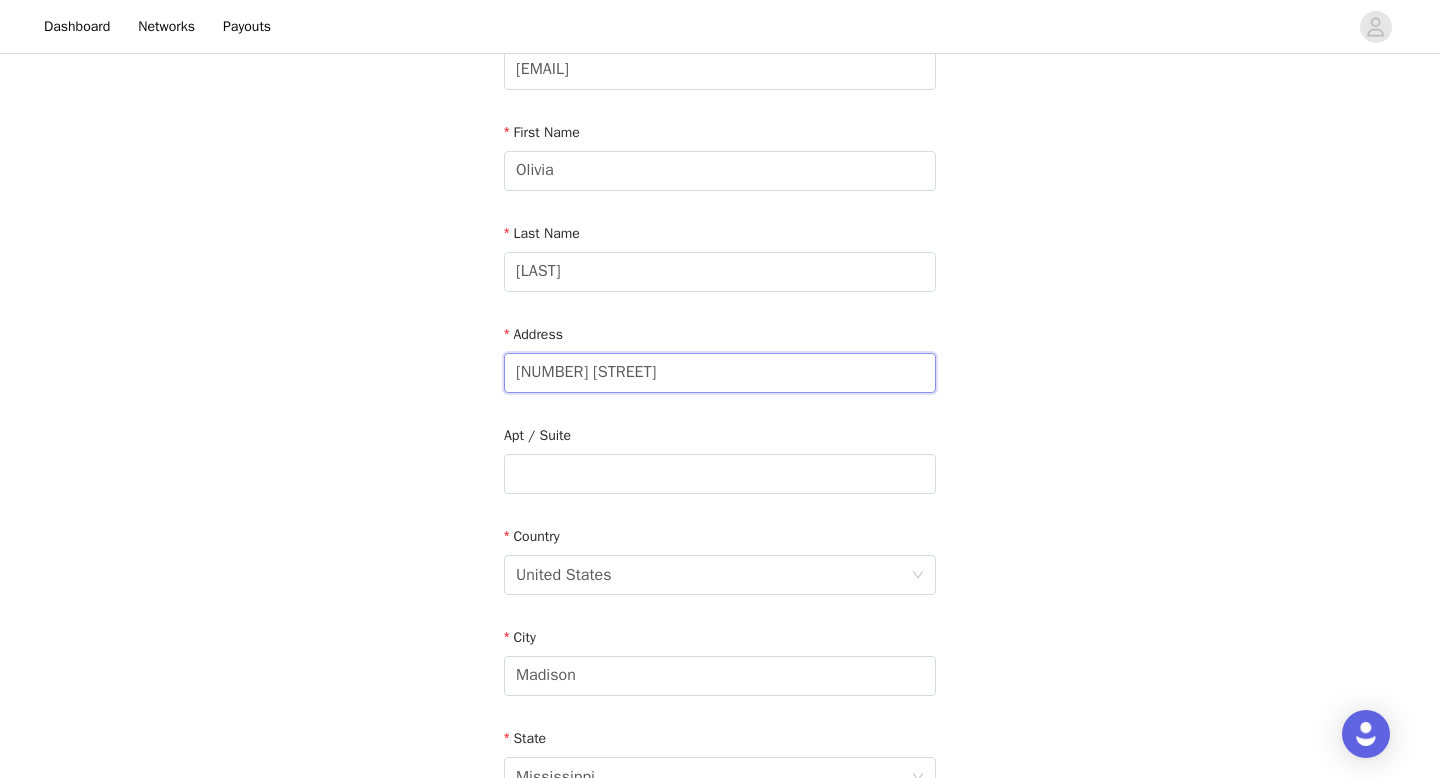 drag, startPoint x: 716, startPoint y: 380, endPoint x: 454, endPoint y: 379, distance: 262.00192 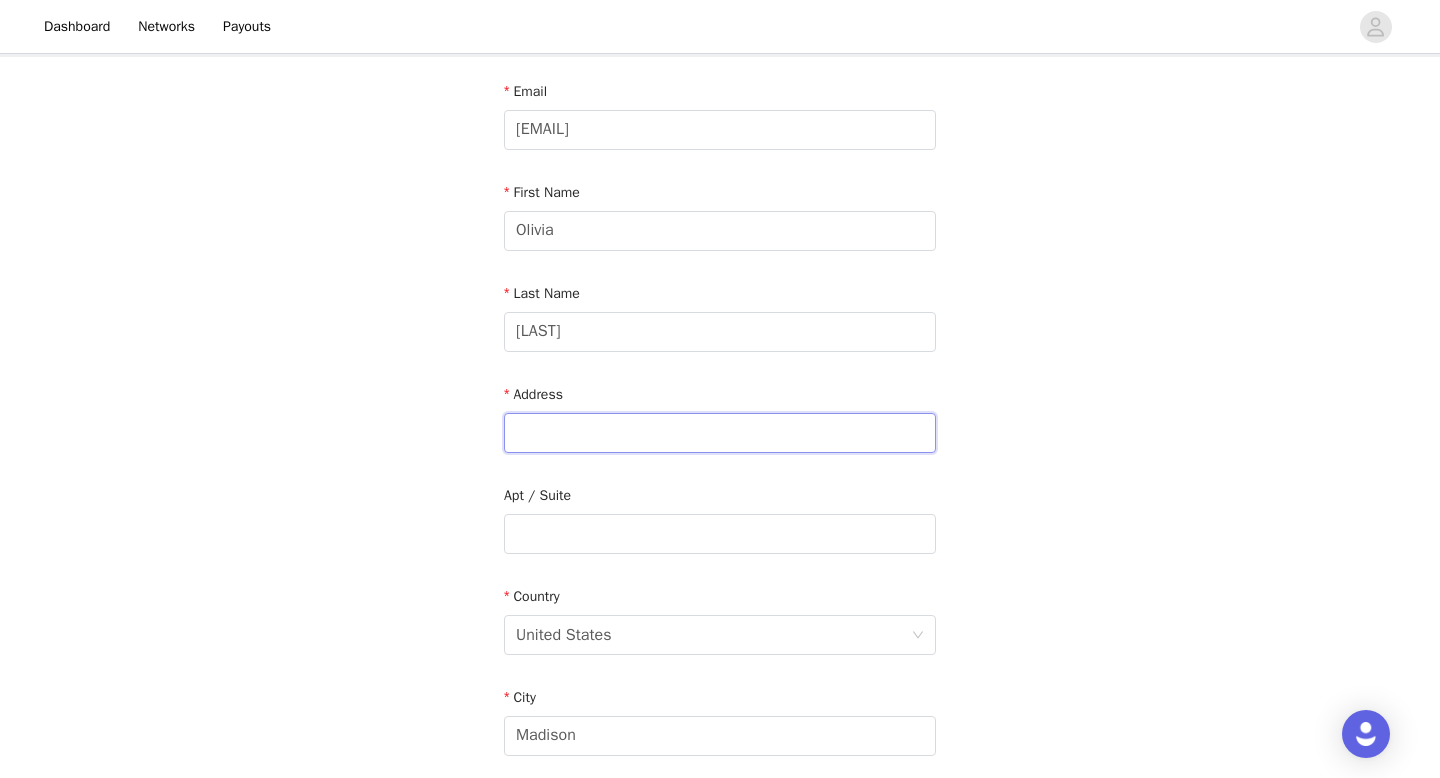 scroll, scrollTop: 103, scrollLeft: 0, axis: vertical 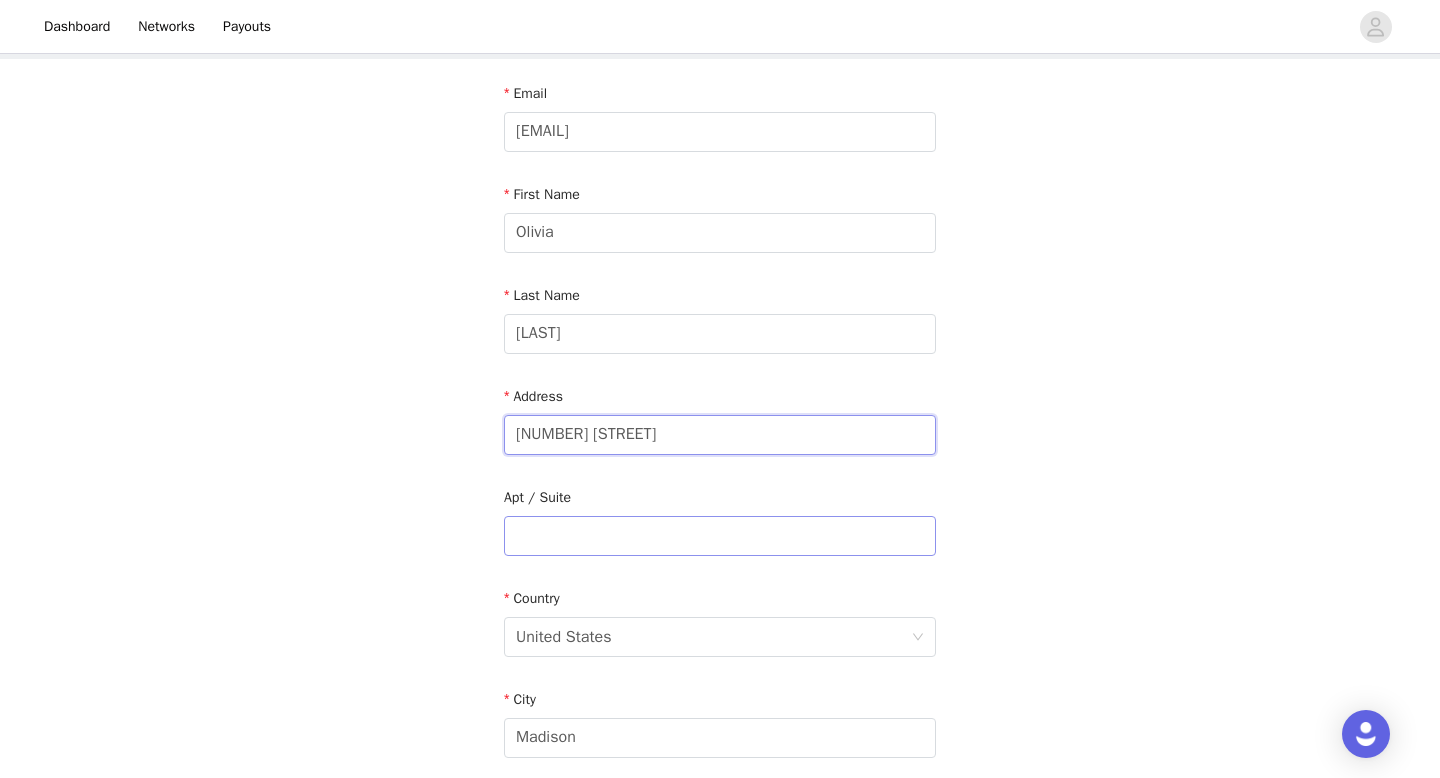 type on "[NUMBER] [STREET]" 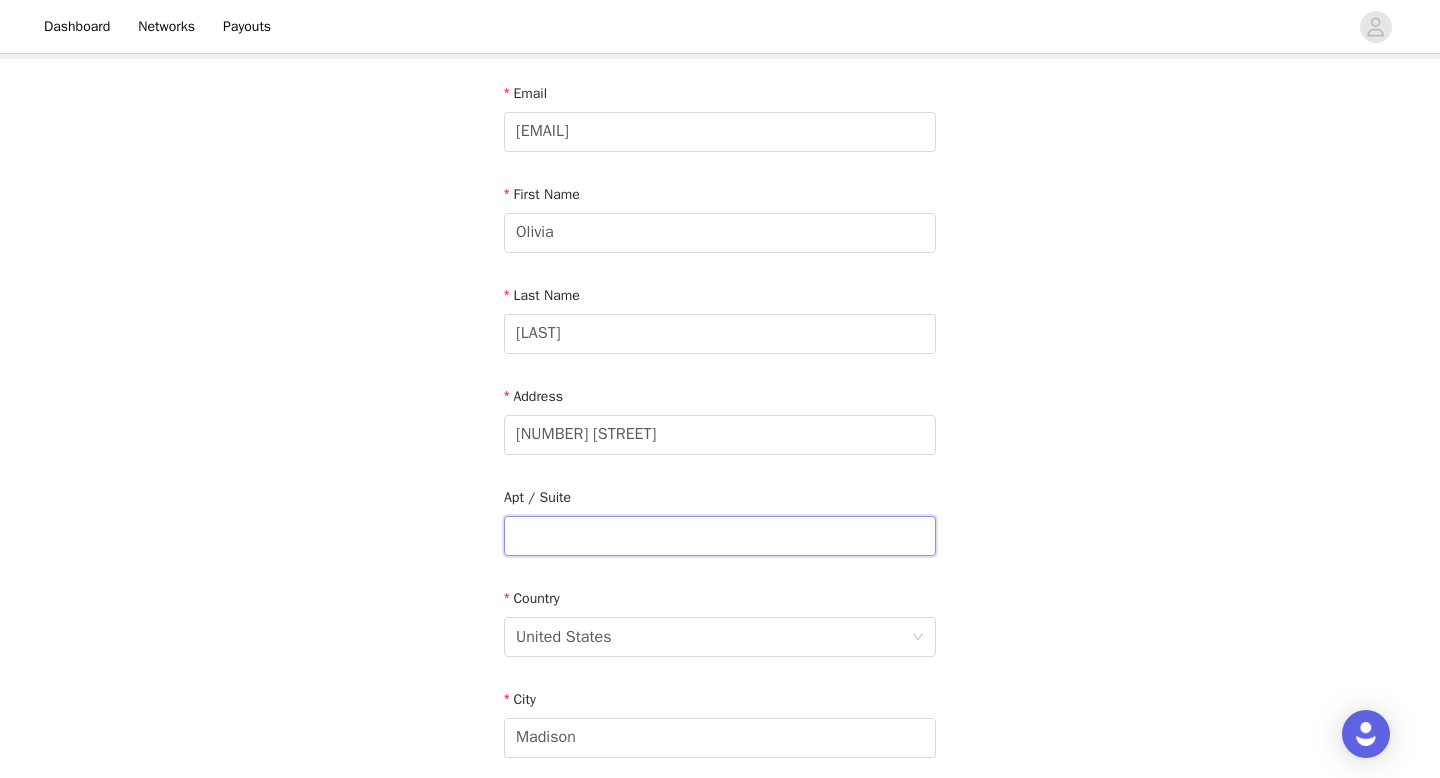 click at bounding box center [720, 536] 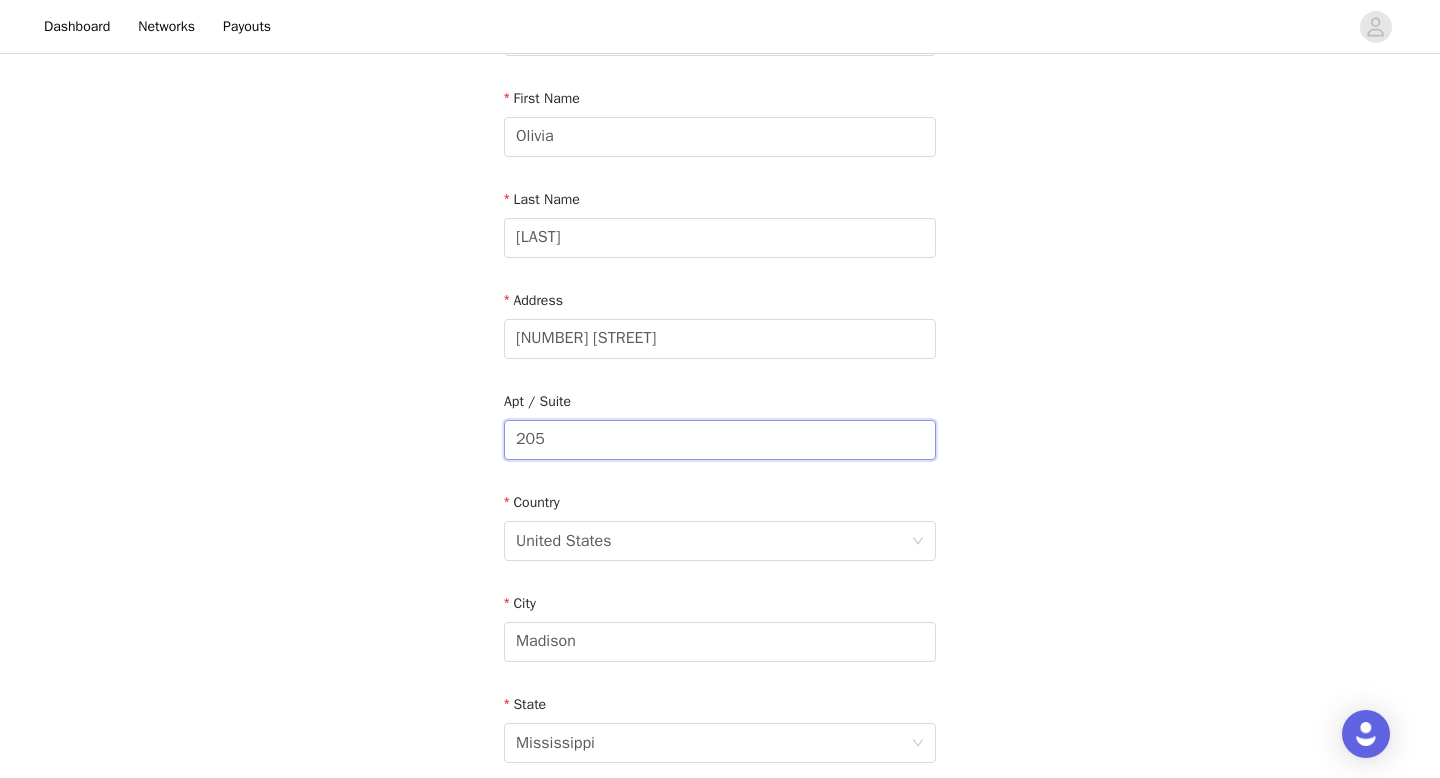 scroll, scrollTop: 206, scrollLeft: 0, axis: vertical 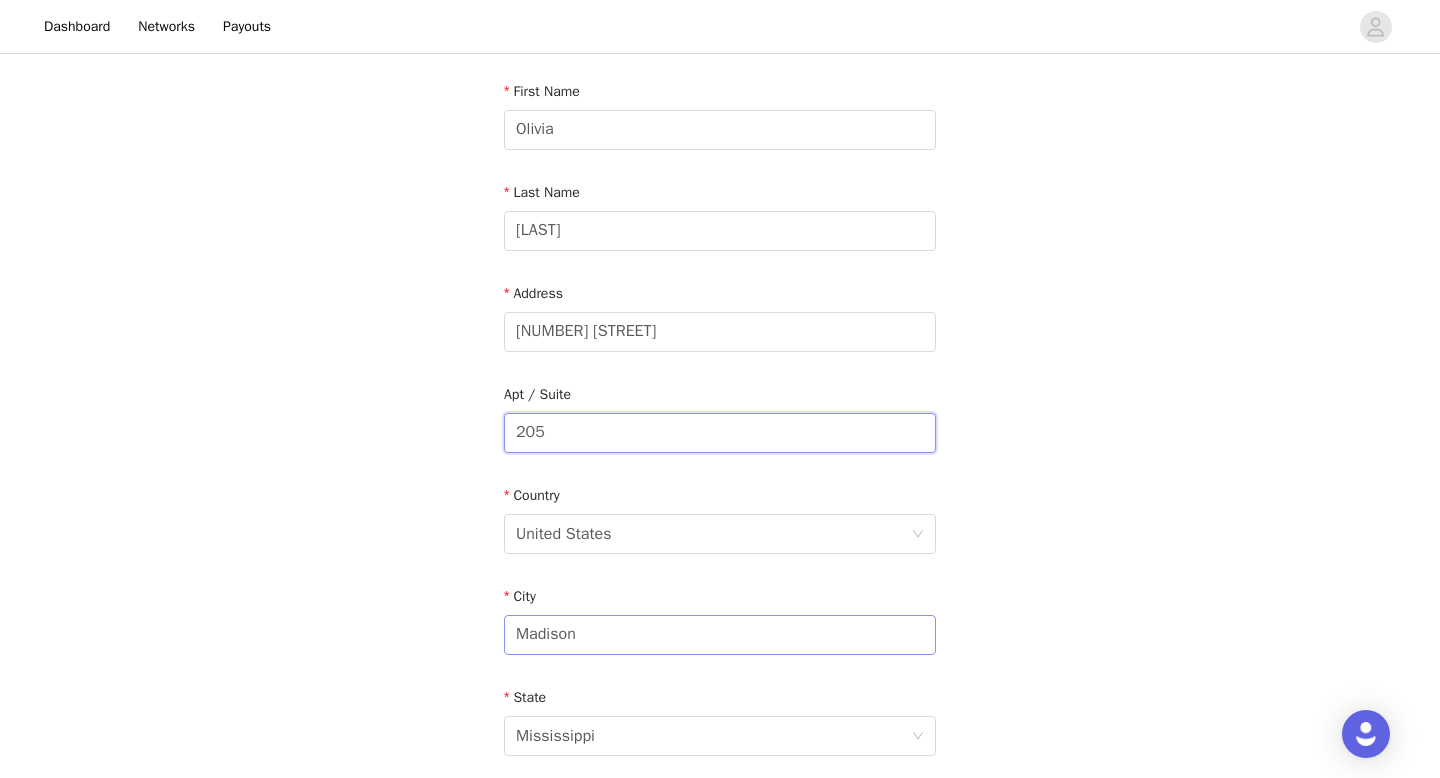 type on "205" 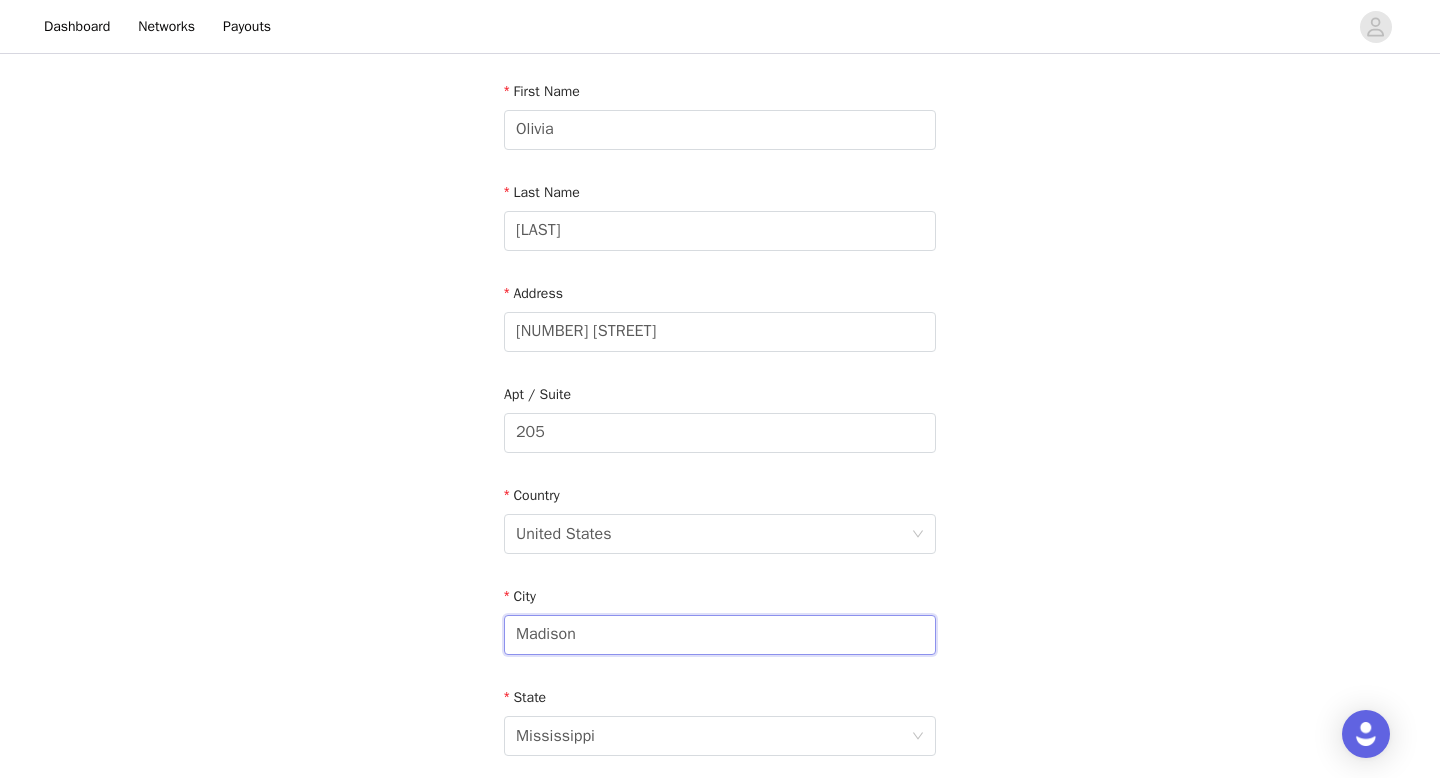drag, startPoint x: 659, startPoint y: 635, endPoint x: 450, endPoint y: 633, distance: 209.00957 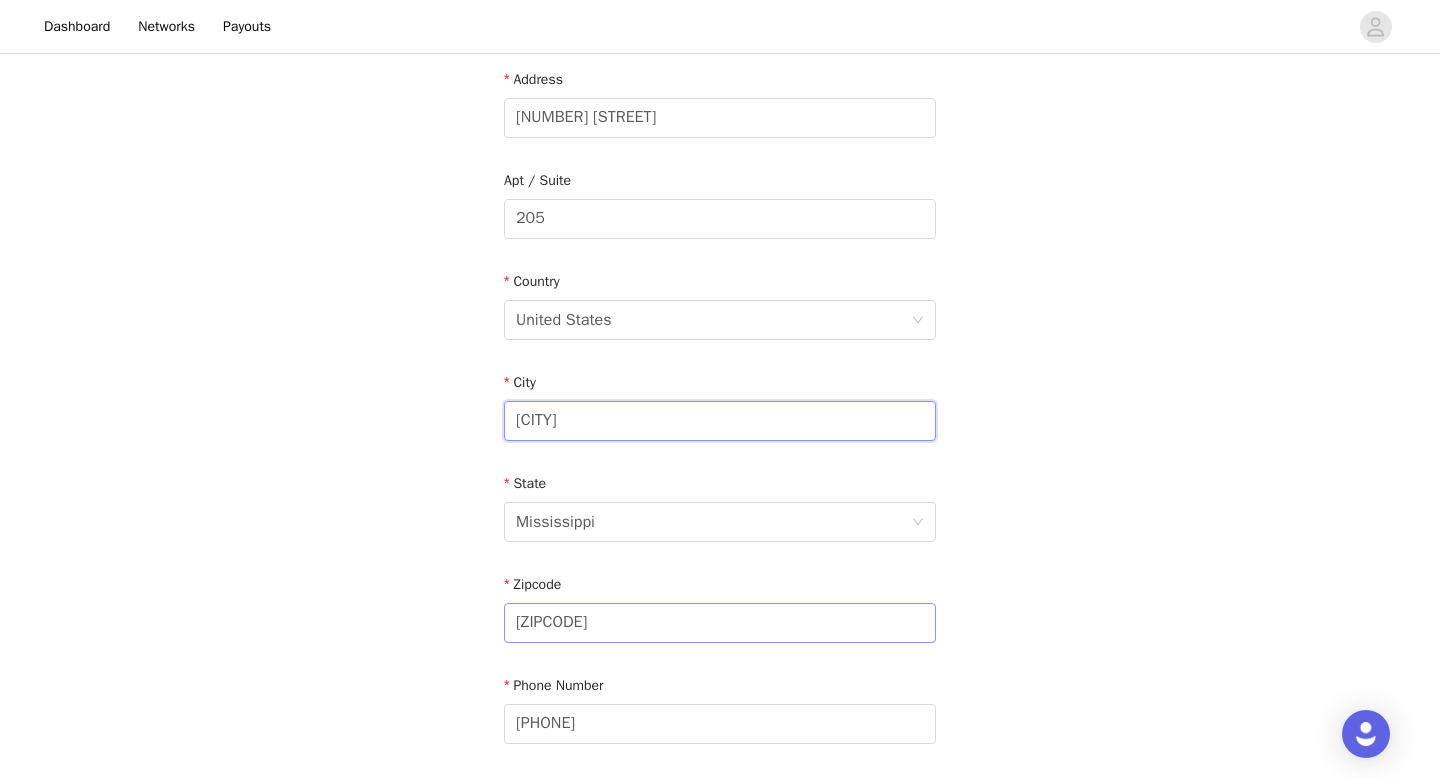 scroll, scrollTop: 435, scrollLeft: 0, axis: vertical 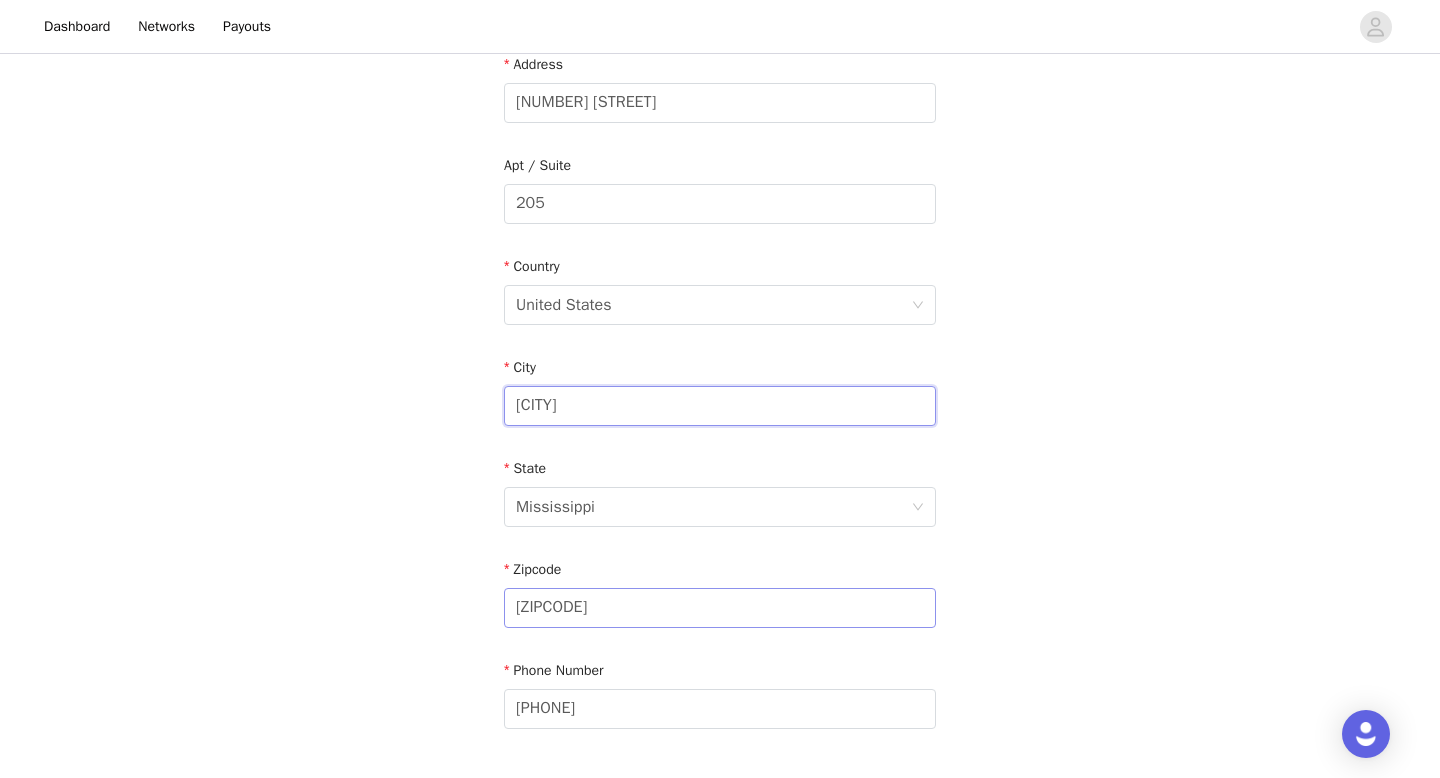 type on "[CITY]" 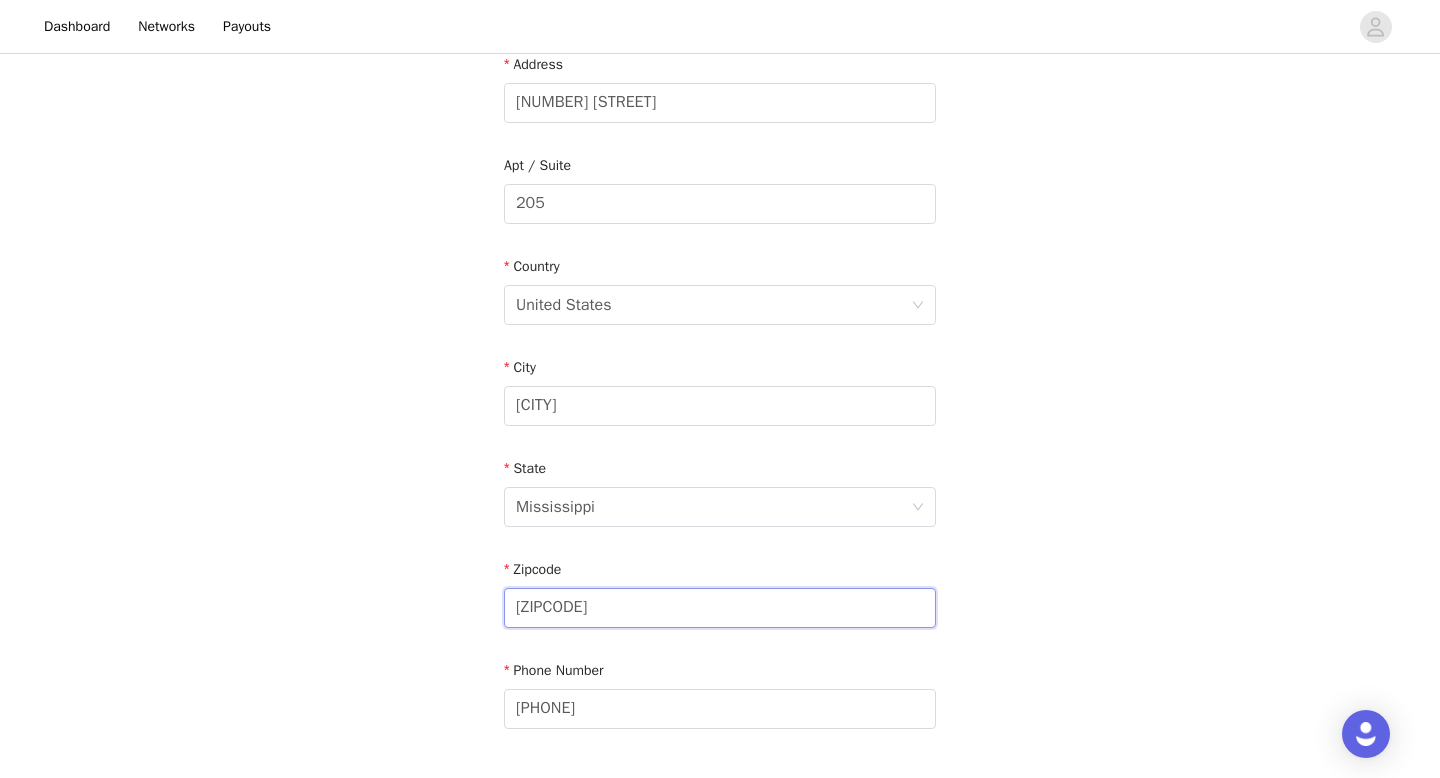 drag, startPoint x: 610, startPoint y: 606, endPoint x: 482, endPoint y: 604, distance: 128.01562 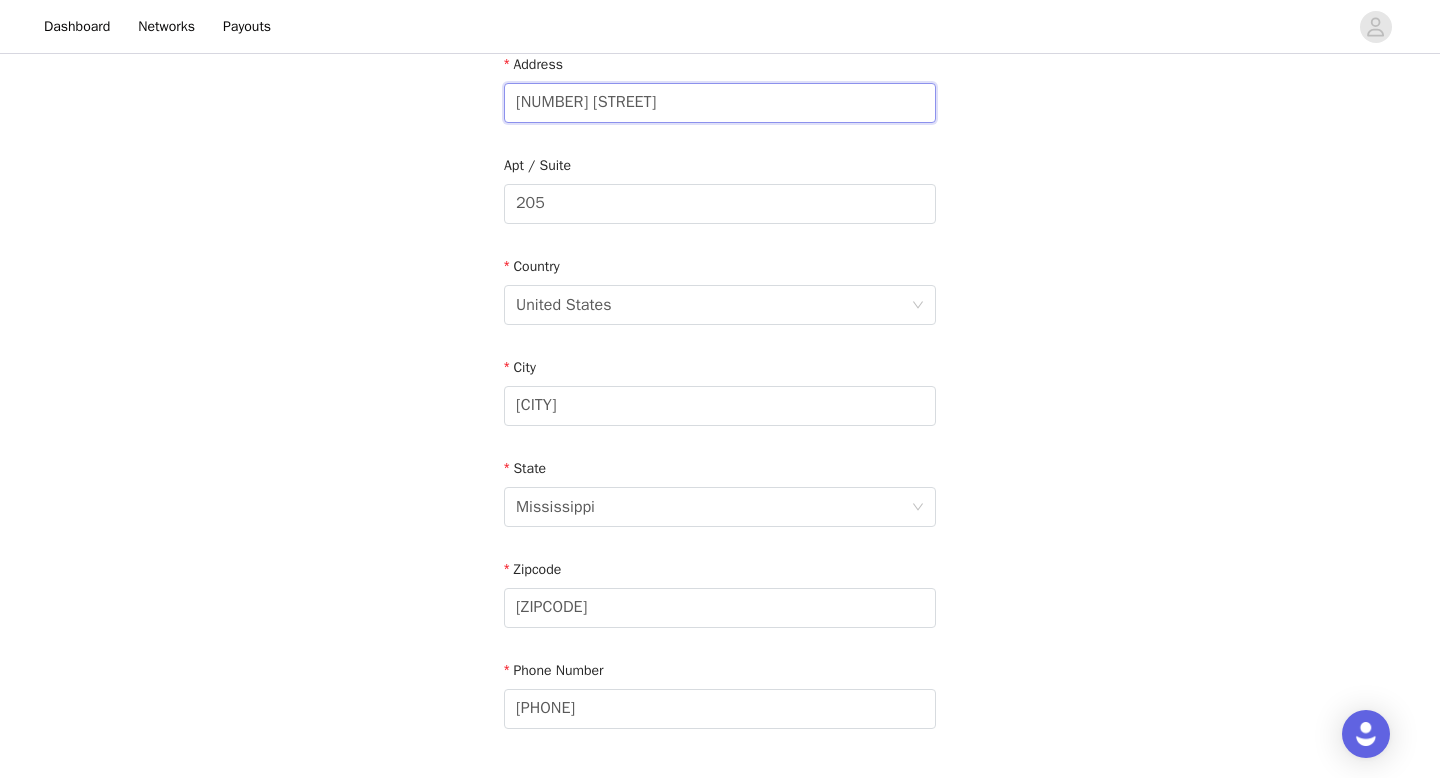 click on "[NUMBER] [STREET]" at bounding box center (720, 103) 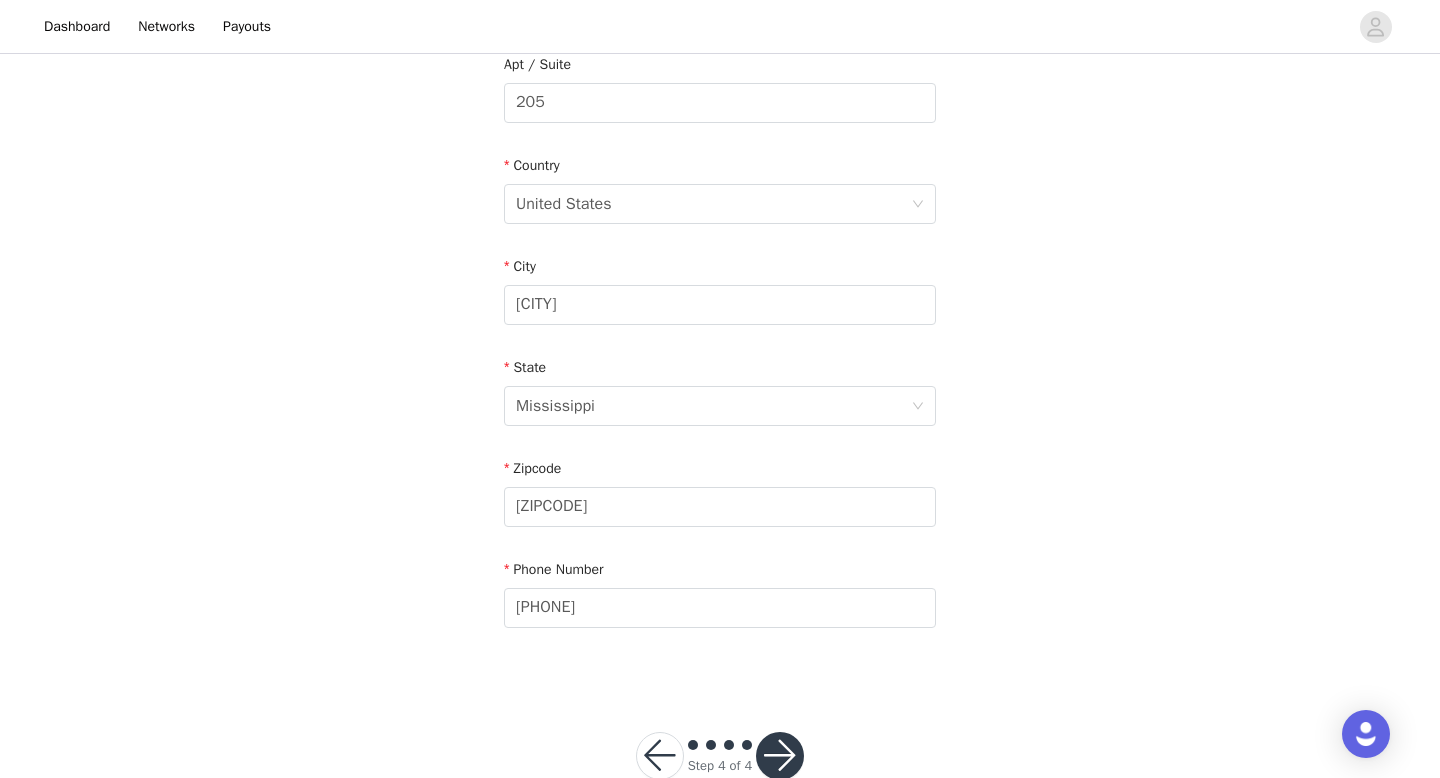 scroll, scrollTop: 543, scrollLeft: 0, axis: vertical 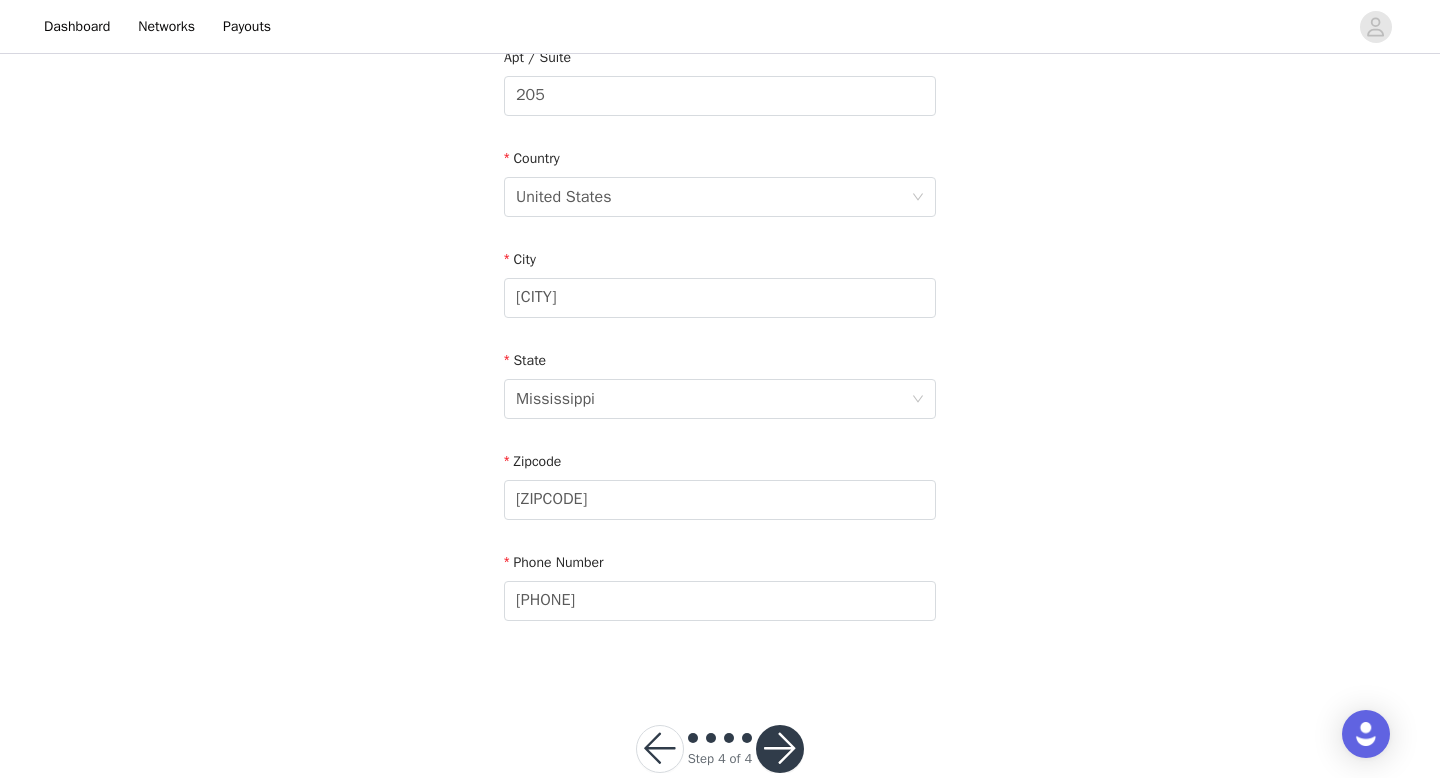 type on "[NUMBER] [STREET]" 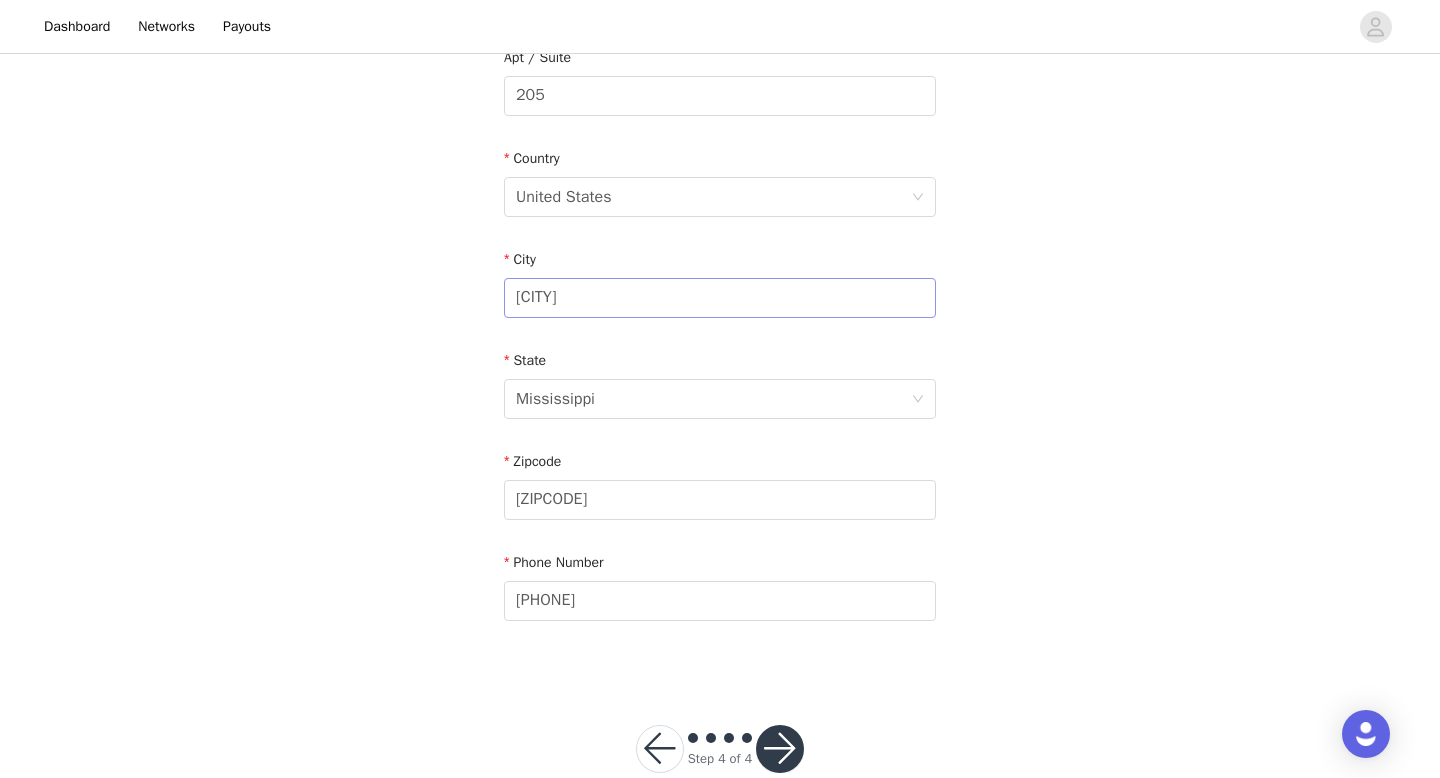 scroll, scrollTop: 585, scrollLeft: 0, axis: vertical 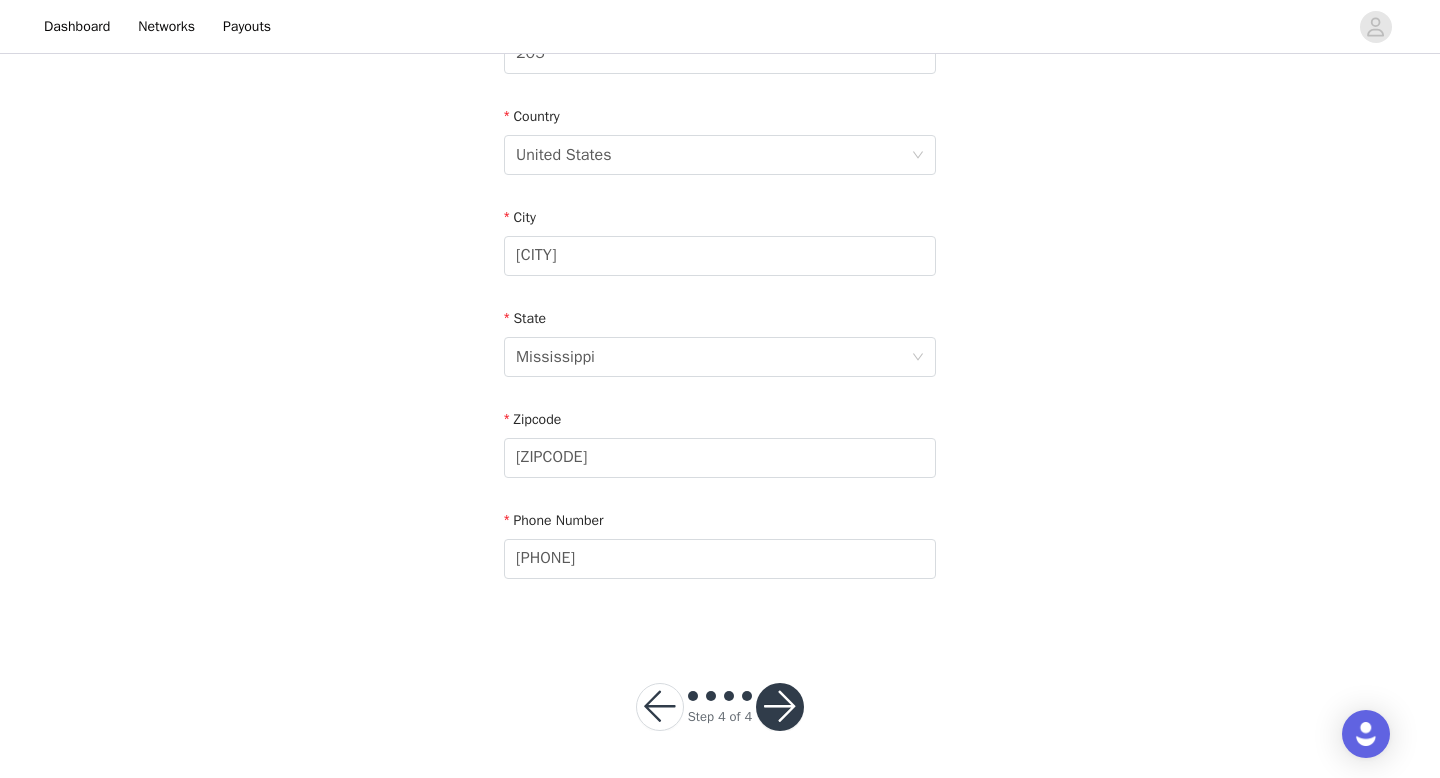 click at bounding box center (720, 697) 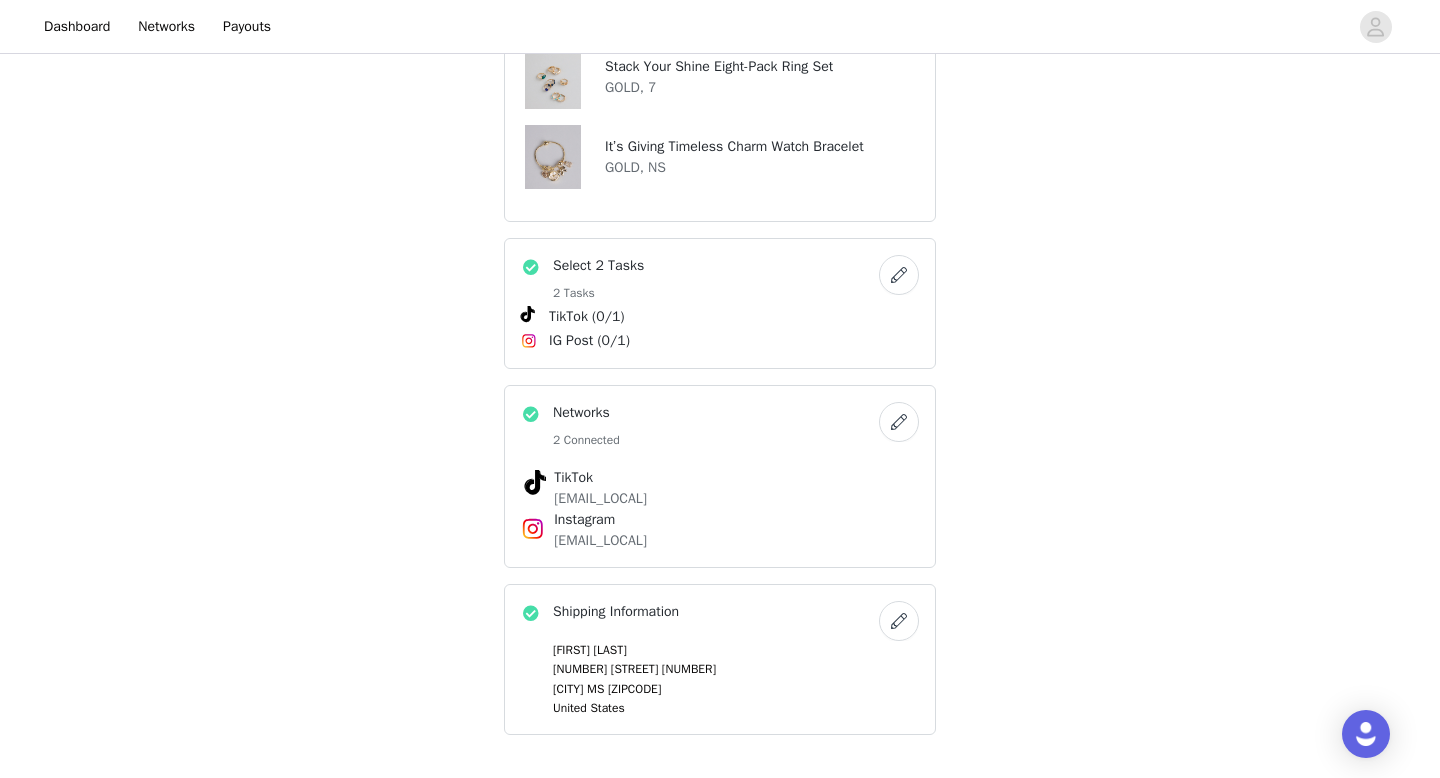 scroll, scrollTop: 1153, scrollLeft: 0, axis: vertical 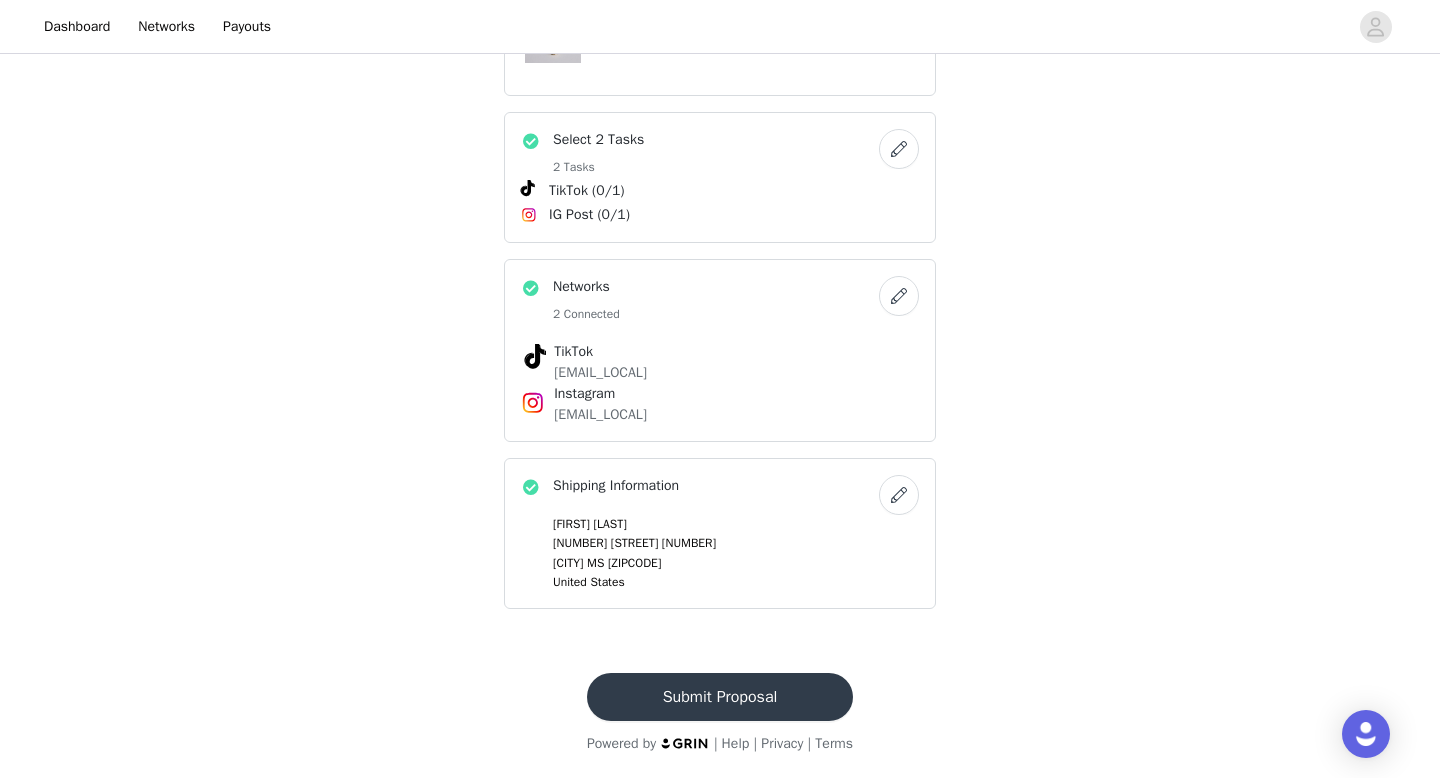 click on "Submit Proposal" at bounding box center (720, 697) 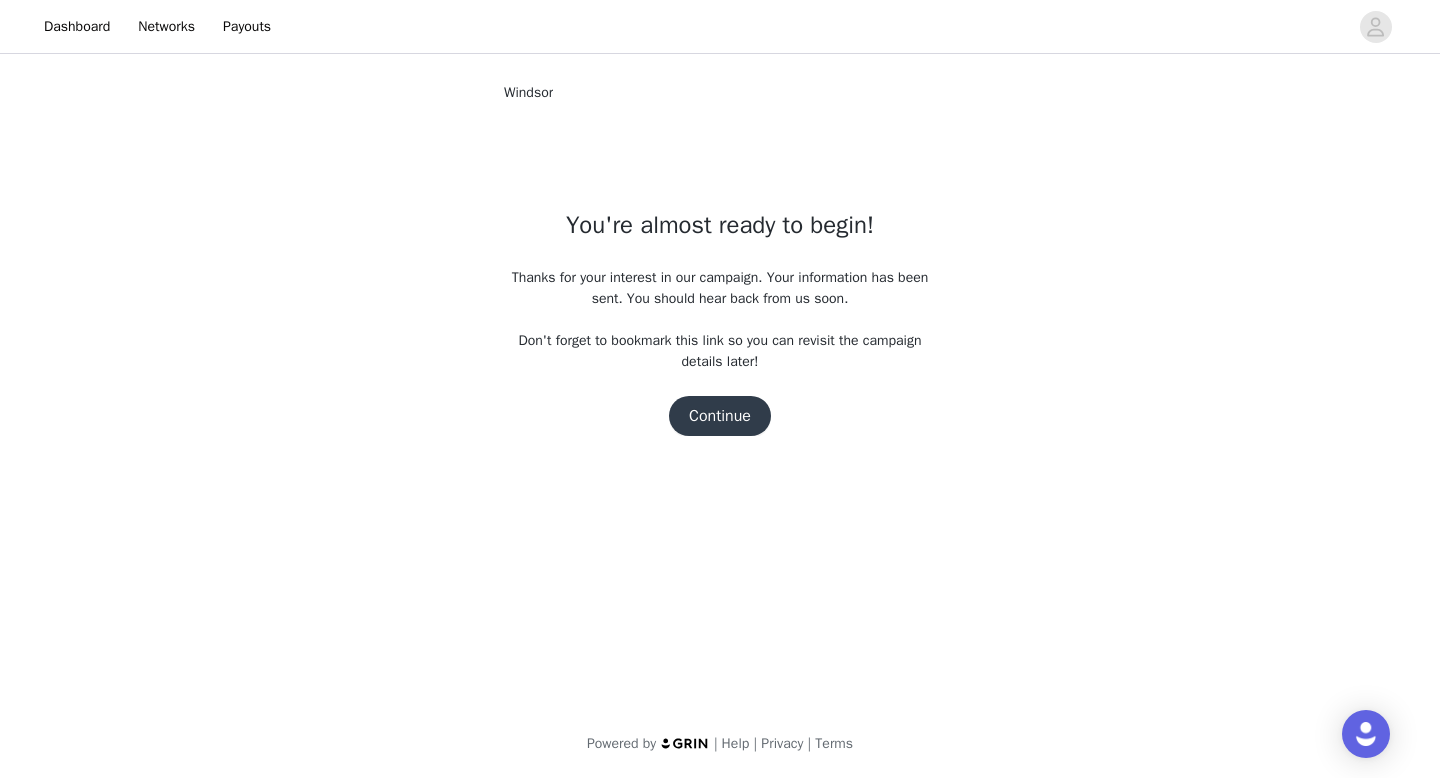 scroll, scrollTop: 0, scrollLeft: 0, axis: both 